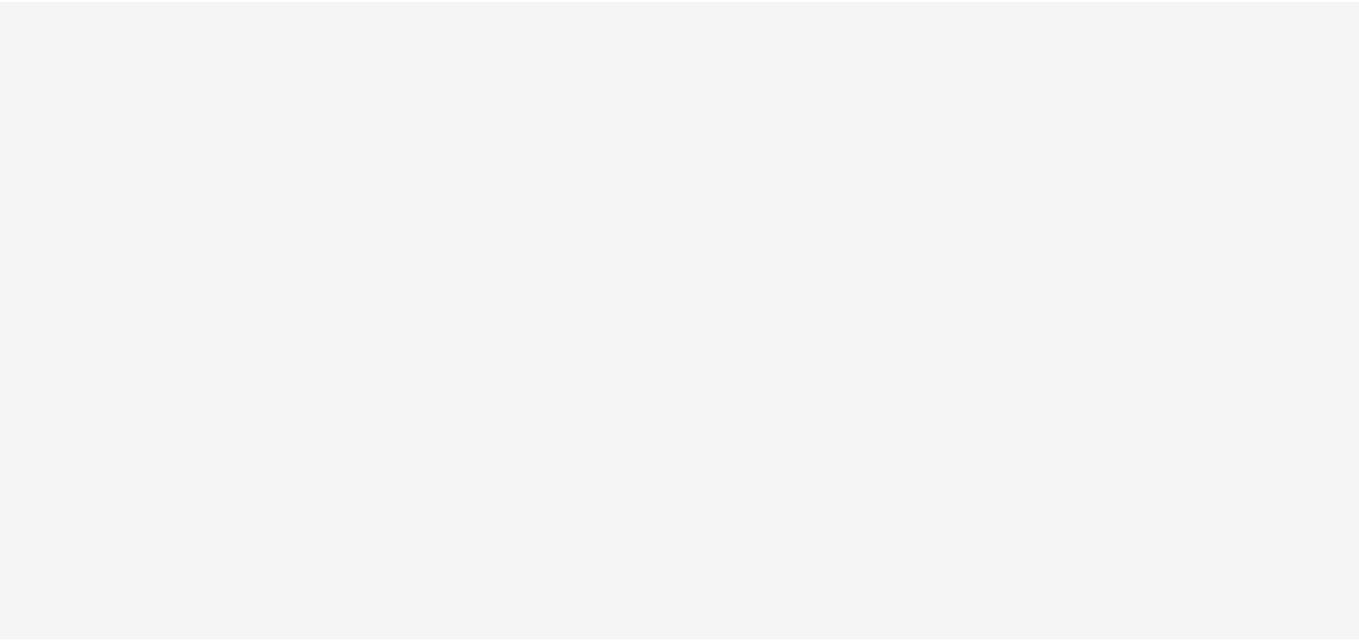 scroll, scrollTop: 0, scrollLeft: 0, axis: both 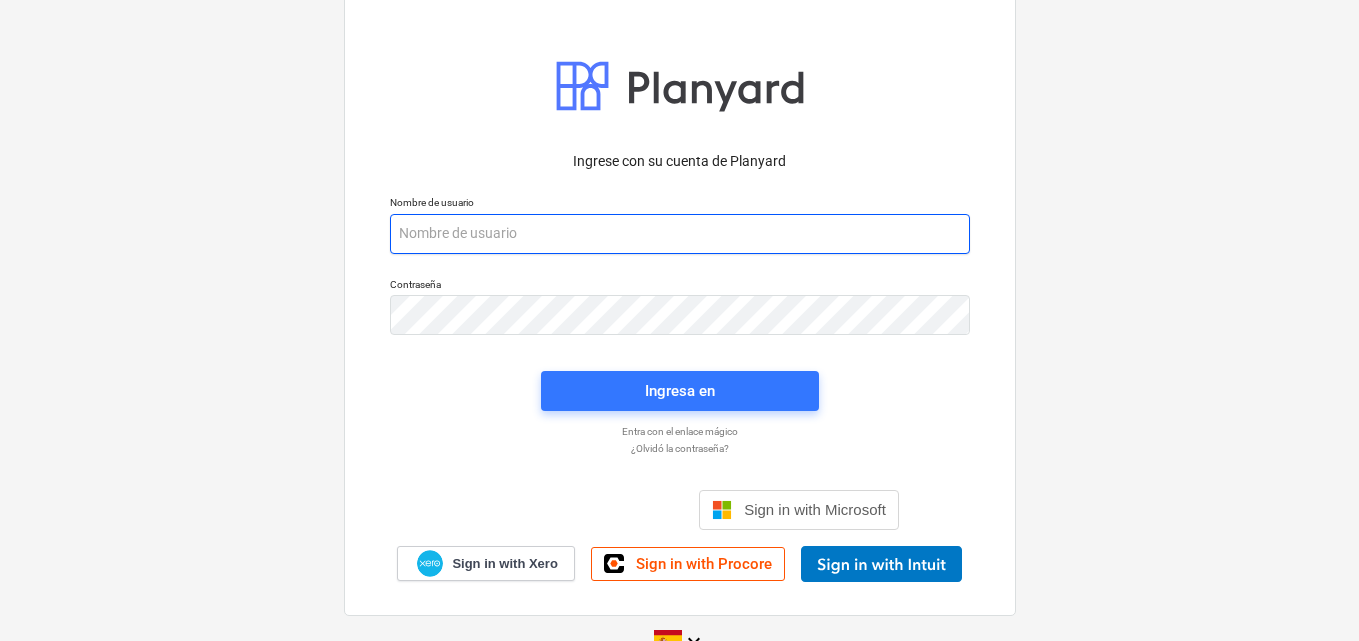 paste on "admin2@[DOMAIN].com" 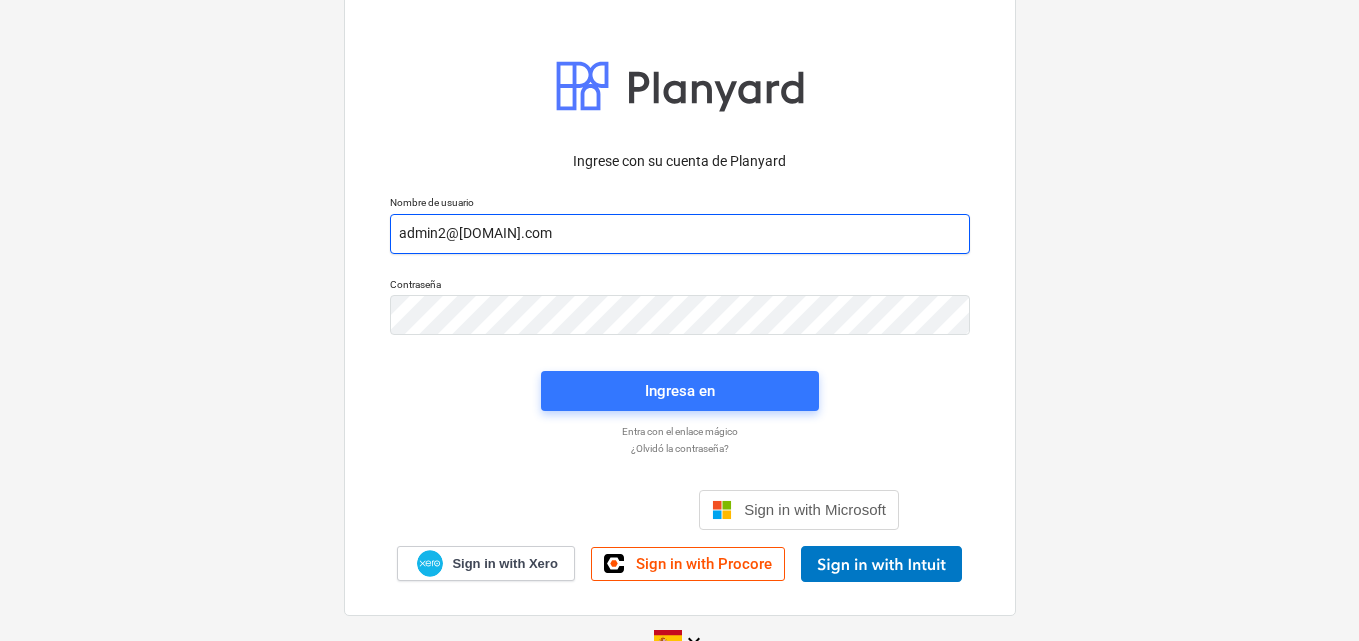type on "admin2@[DOMAIN].com" 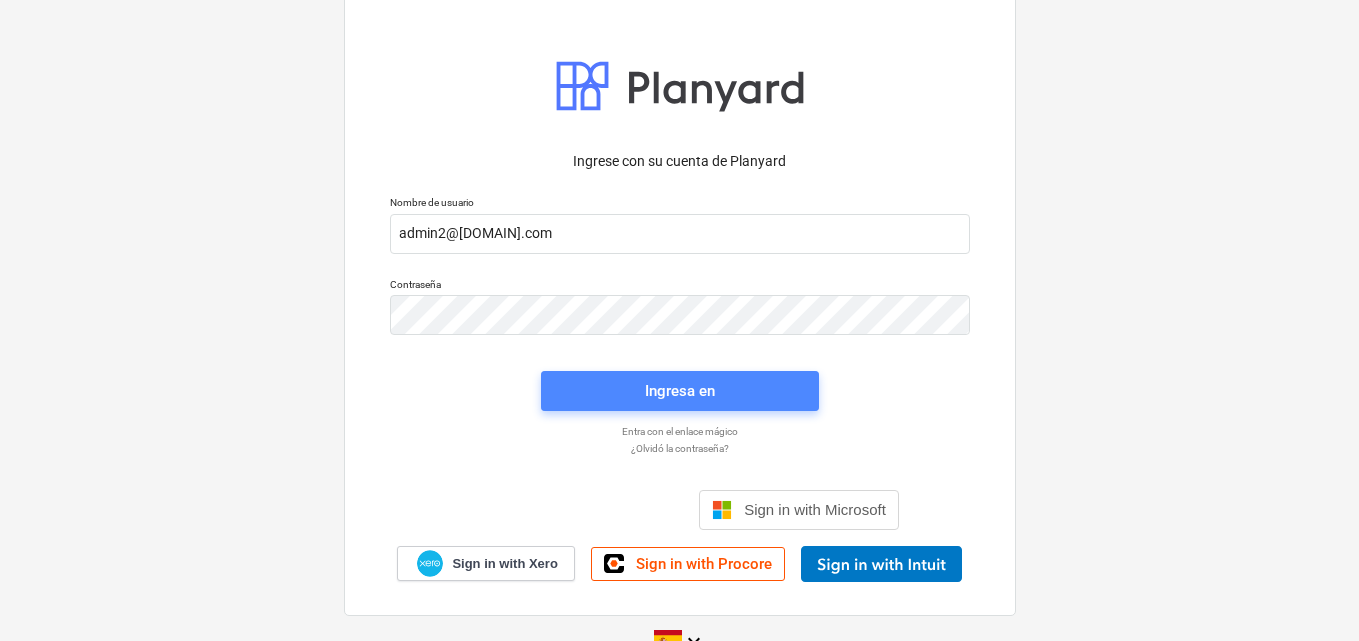click on "Ingresa en" at bounding box center (680, 391) 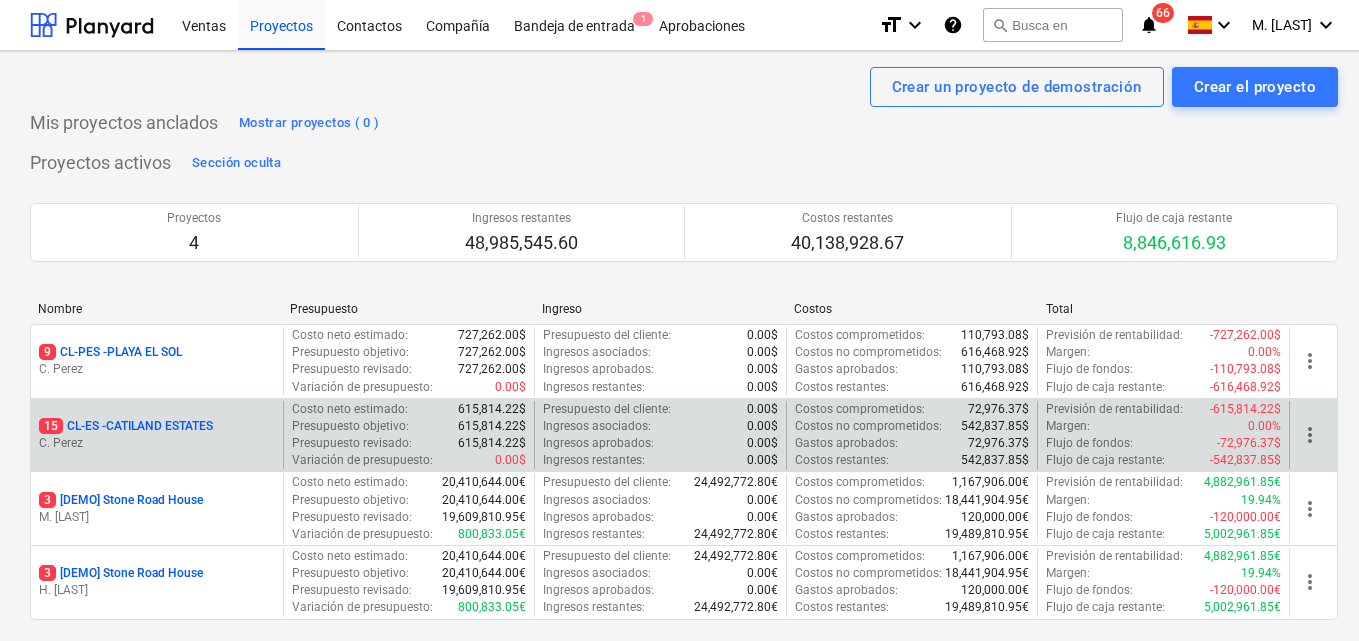 click on "C. Perez" at bounding box center (157, 443) 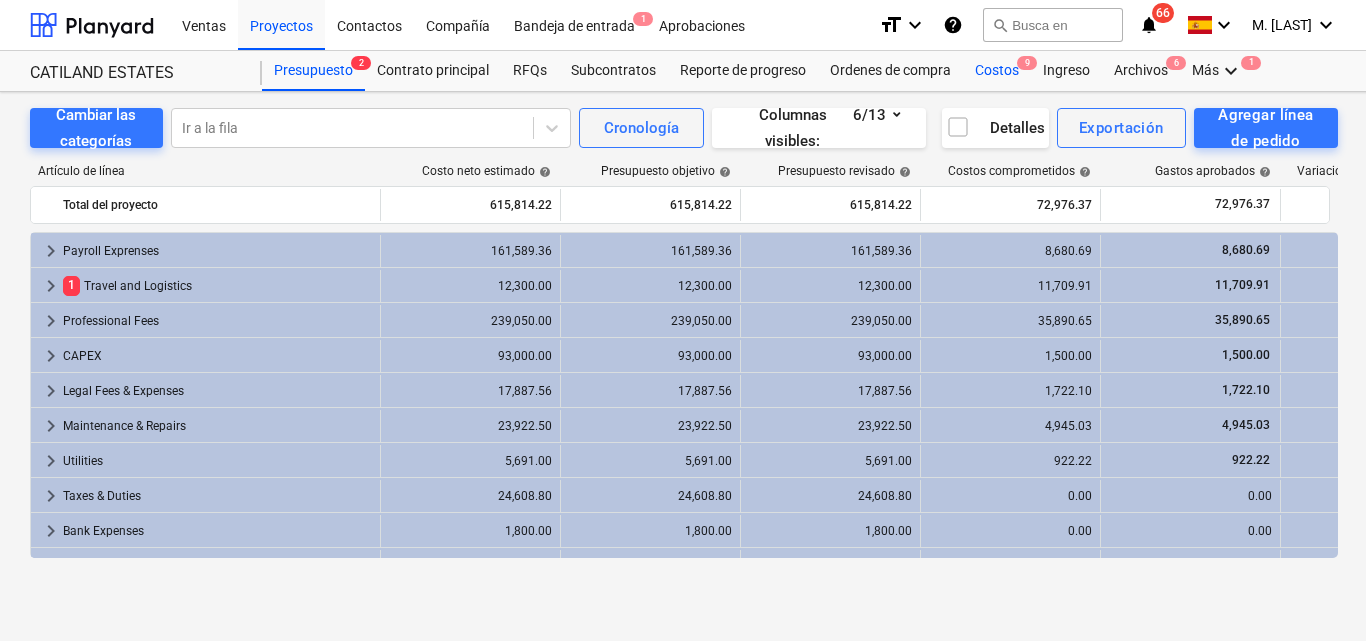 click on "Costos 9" at bounding box center (997, 71) 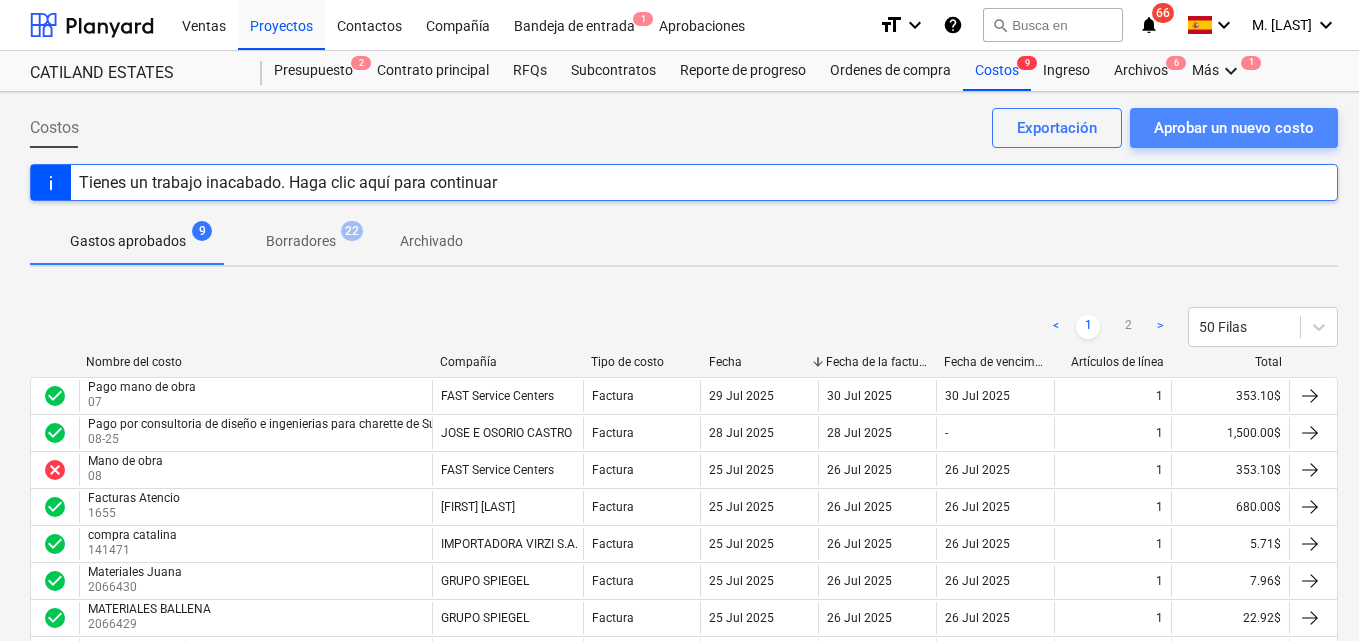 click on "Aprobar un nuevo costo" at bounding box center [1234, 128] 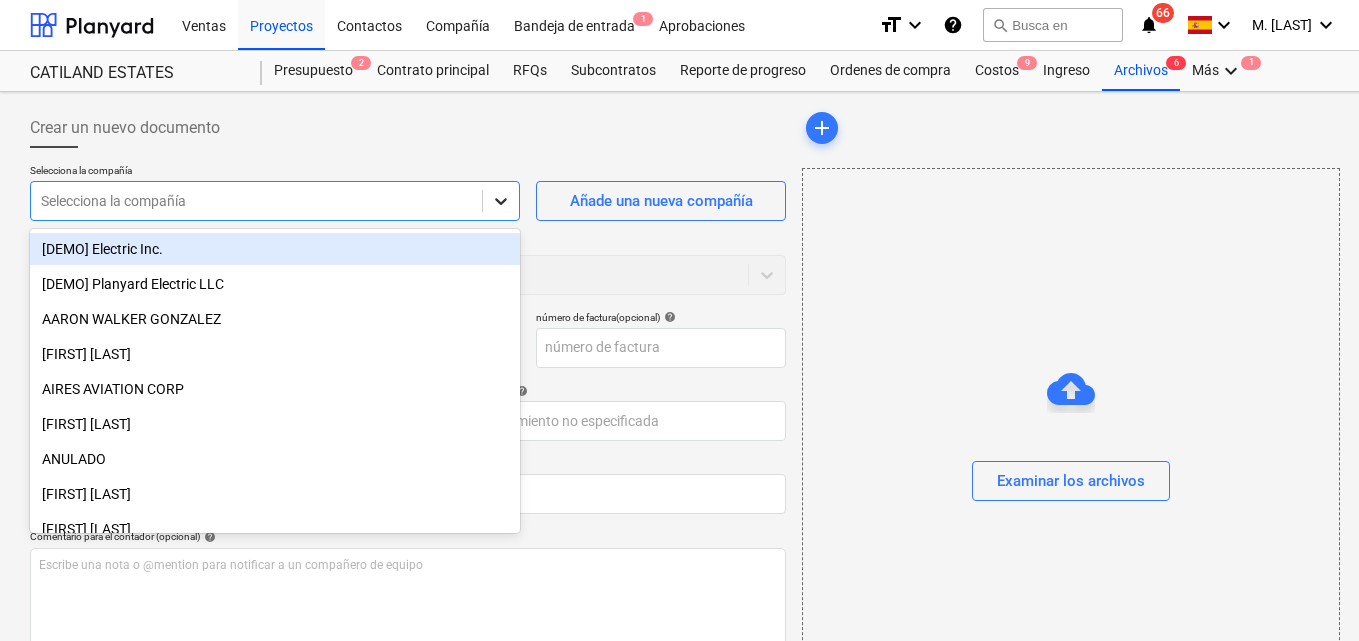 click 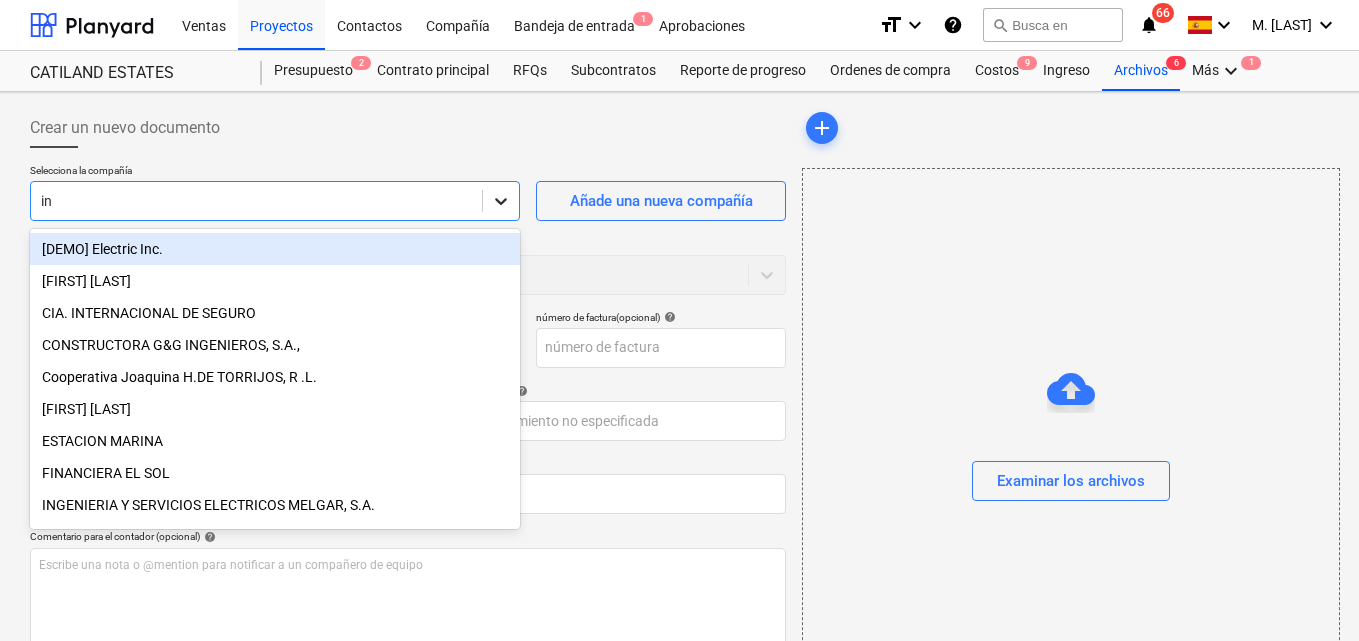 type on "inv" 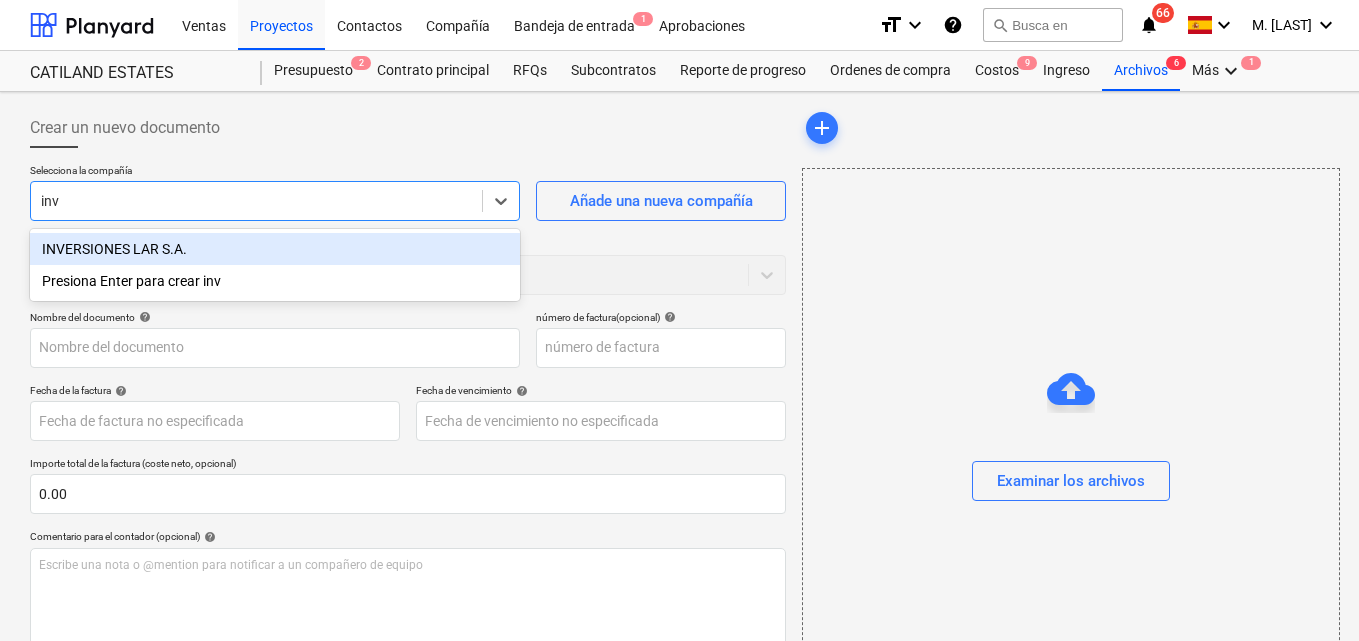 click on "INVERSIONES LAR S.A." at bounding box center [275, 249] 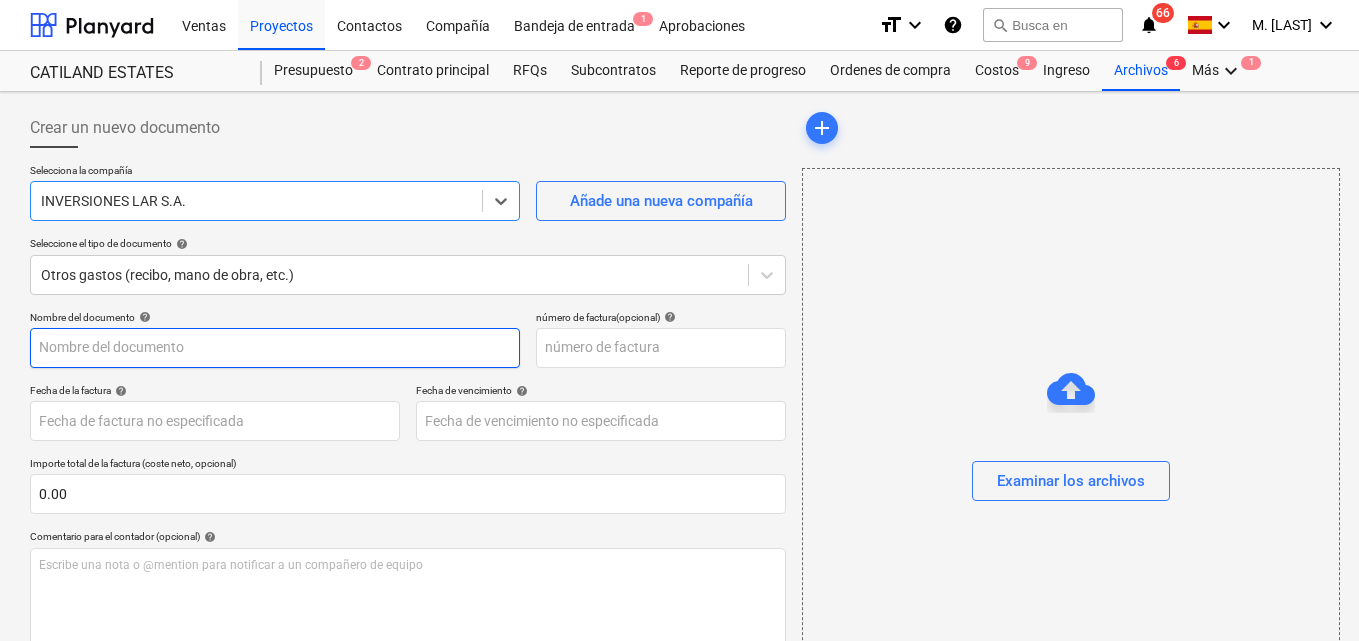 click at bounding box center [275, 348] 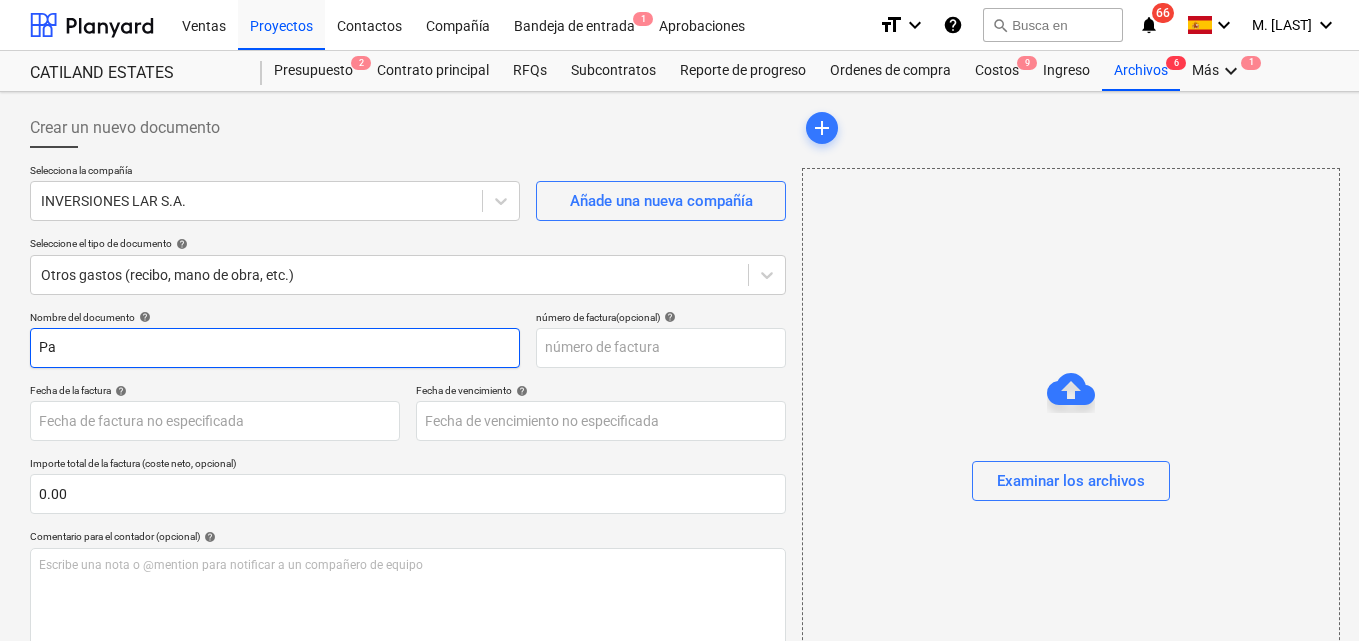 type on "P" 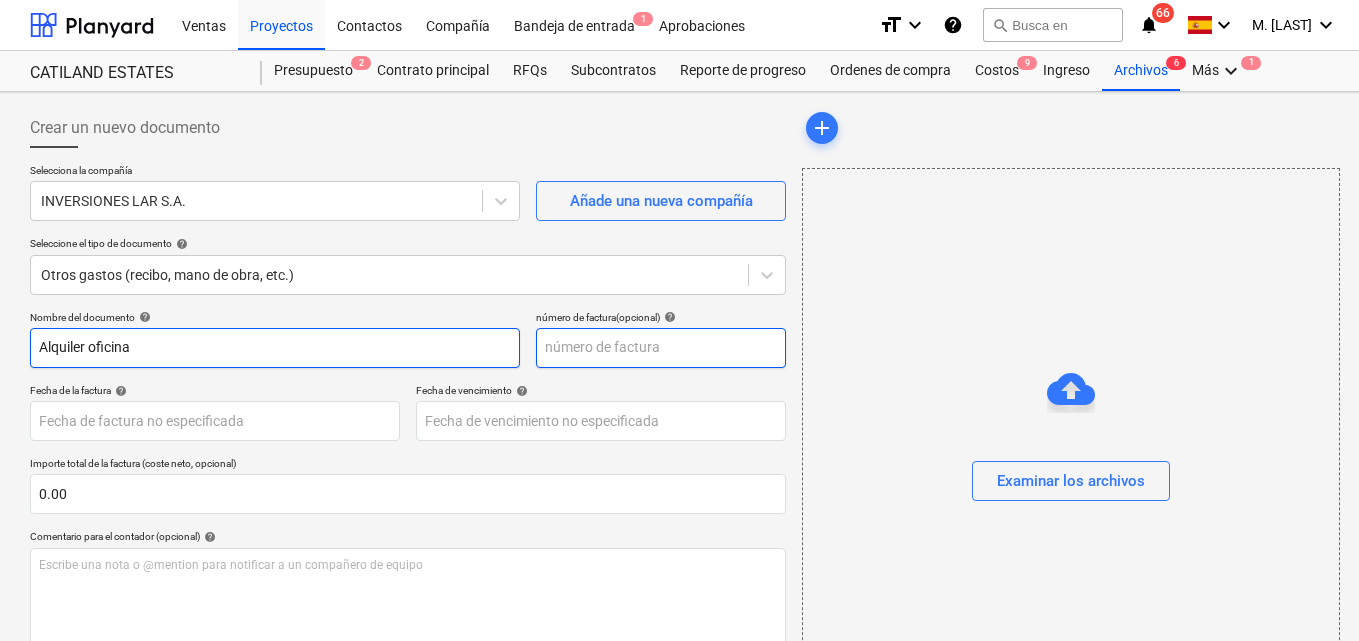 type on "Alquiler oficina" 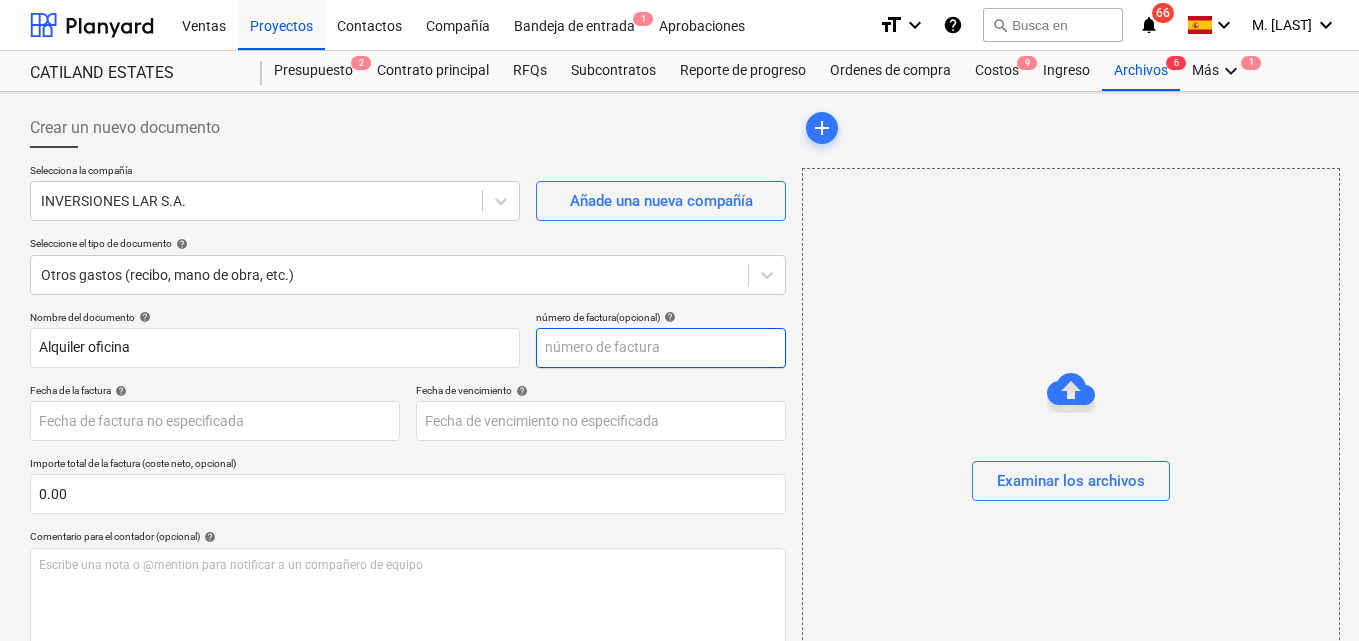 click at bounding box center (661, 348) 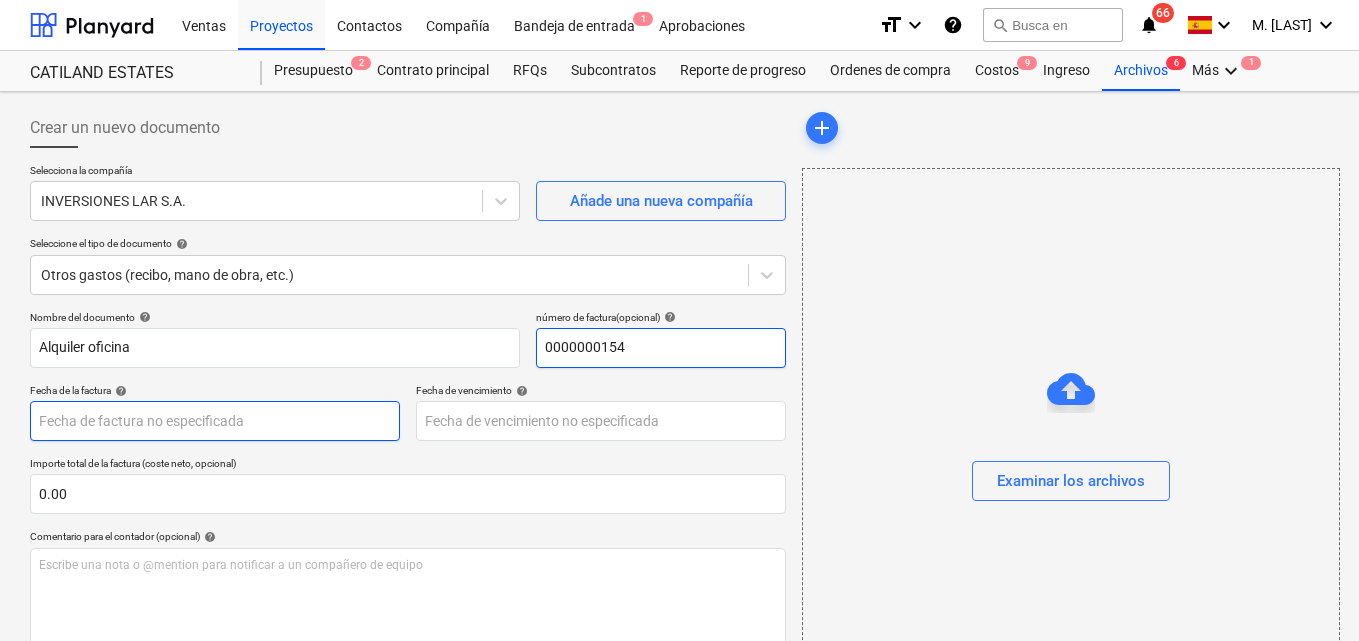 type on "0000000154" 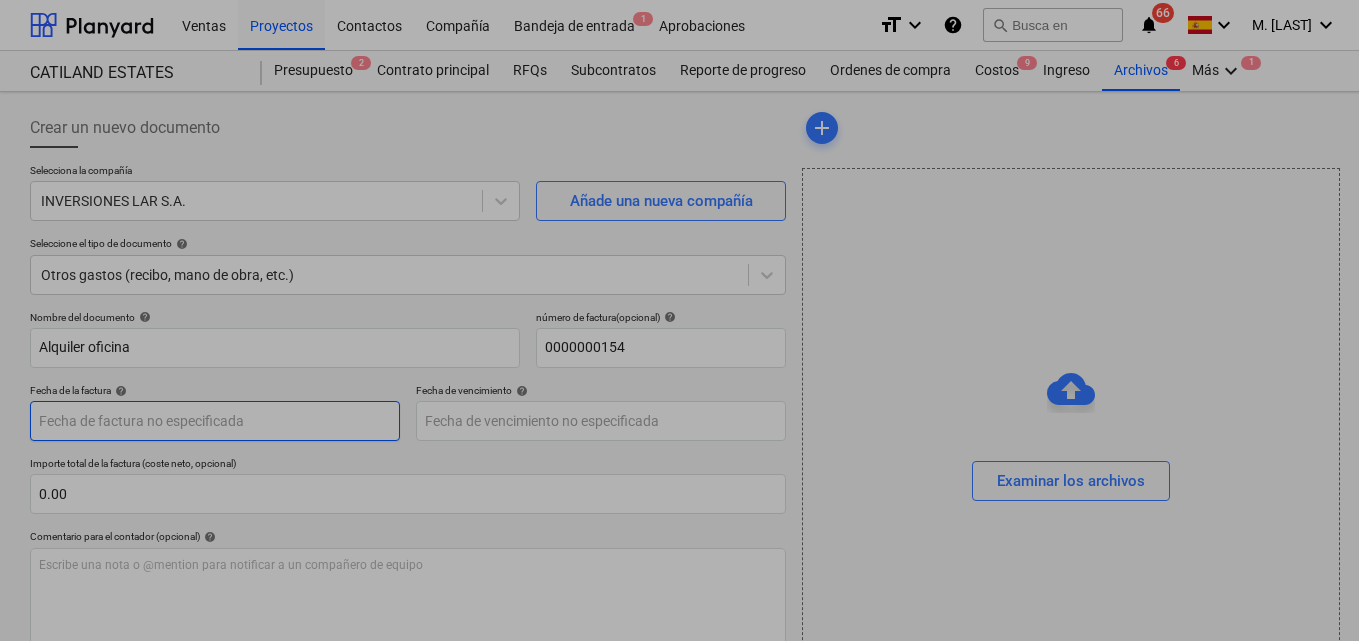 click on "Ventas Proyectos Contactos Compañía Bandeja de entrada 1 Aprobaciones format_size keyboard_arrow_down help search Busca en notifications 66 keyboard_arrow_down M. MORALES keyboard_arrow_down CATILAND ESTATES Presupuesto 2 Contrato principal RFQs Subcontratos Reporte de progreso Ordenes de compra Costos 9 Ingreso Archivos 6 Más keyboard_arrow_down 1 Crear un nuevo documento Selecciona la compañía INVERSIONES LAR S.A. Añade una nueva compañía Seleccione el tipo de documento help Otros gastos (recibo, mano de obra, etc.) Nombre del documento help Alquiler oficina número de factura (opcional) help 0000000154 Fecha de la factura help Press the down arrow key to interact with the calendar and select a date. Press the question mark key to get the keyboard shortcuts for changing dates. Fecha de vencimiento help Press the down arrow key to interact with the calendar and select a date. Press the question mark key to get the keyboard shortcuts for changing dates. 0.00 help ﻿ Despejado Guardar add" at bounding box center (679, 320) 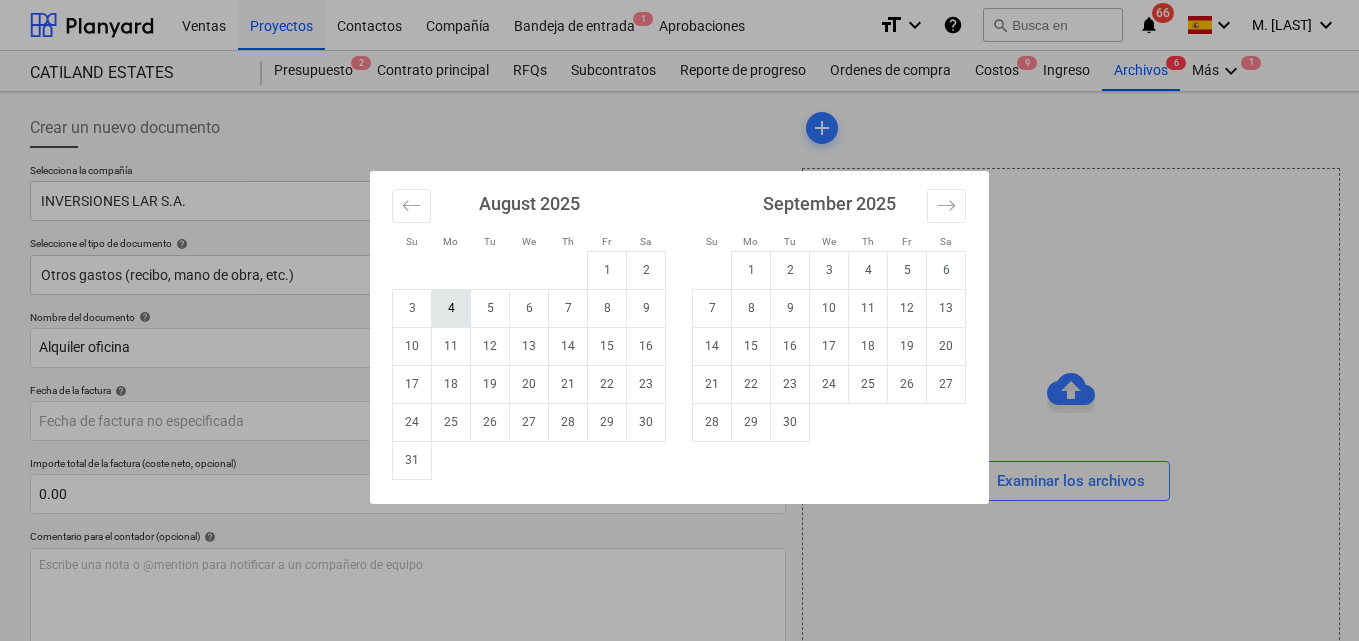 click on "4" at bounding box center (451, 308) 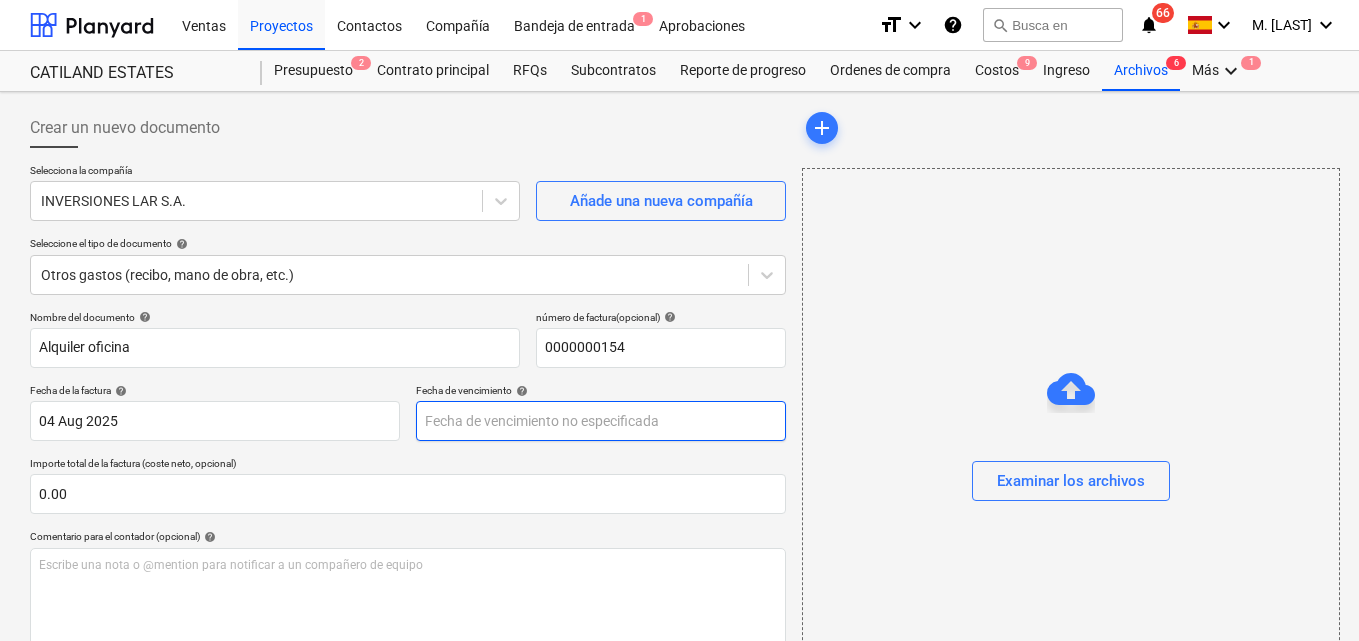 click on "Ventas Proyectos Contactos Compañía Bandeja de entrada 1 Aprobaciones format_size keyboard_arrow_down help search Busca en notifications 66 keyboard_arrow_down M. [LAST] keyboard_arrow_down CATILAND ESTATES Presupuesto 2 Contrato principal RFQs Subcontratos Reporte de progreso Ordenes de compra Costos 9 Ingreso Archivos 6 Más keyboard_arrow_down 1 Crear un nuevo documento Selecciona la compañía INVERSIONES LAR S.A. Añade una nueva compañía Seleccione el tipo de documento help Otros gastos (recibo, mano de obra, etc.) Nombre del documento help Alquiler oficina número de factura (opcional) help 0000000154 Fecha de la factura help 04 Aug 2025 04.08.2025 Press the down arrow key to interact with the calendar and select a date. Press the question mark key to get the keyboard shortcuts for changing dates. Fecha de vencimiento help Press the down arrow key to interact with the calendar and select a date. Press the question mark key to get the keyboard shortcuts for changing dates. 0.00 help" at bounding box center (679, 320) 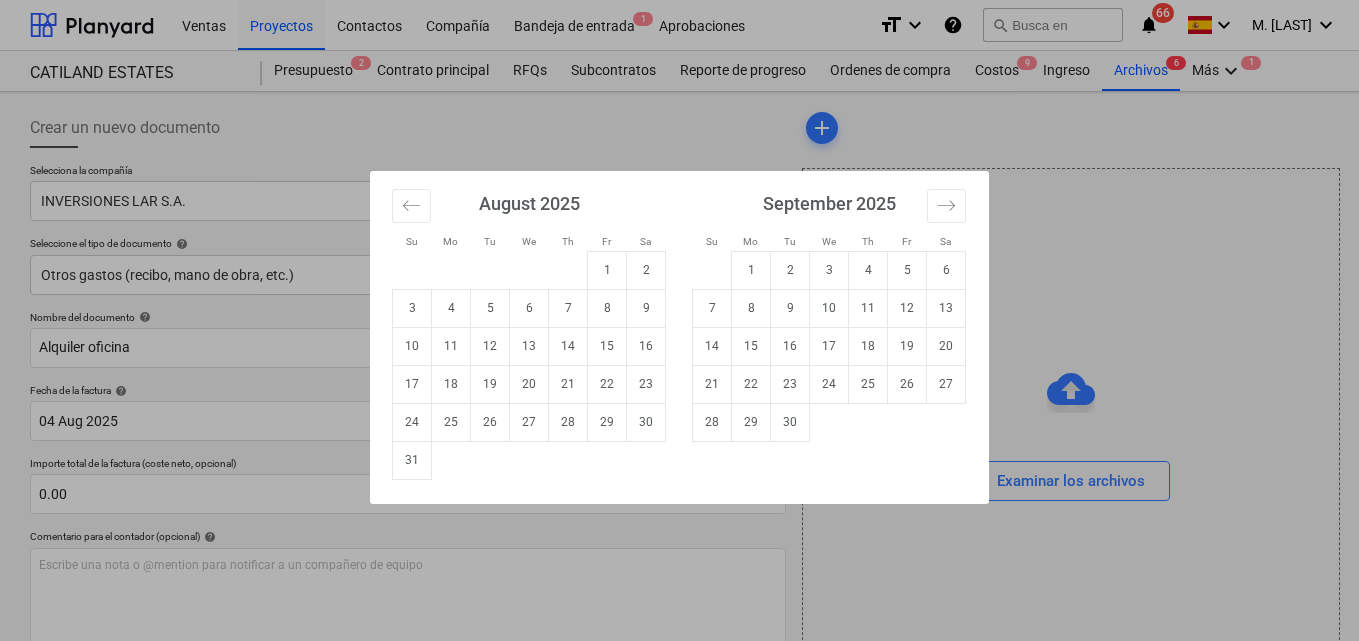 click on "4" at bounding box center [451, 308] 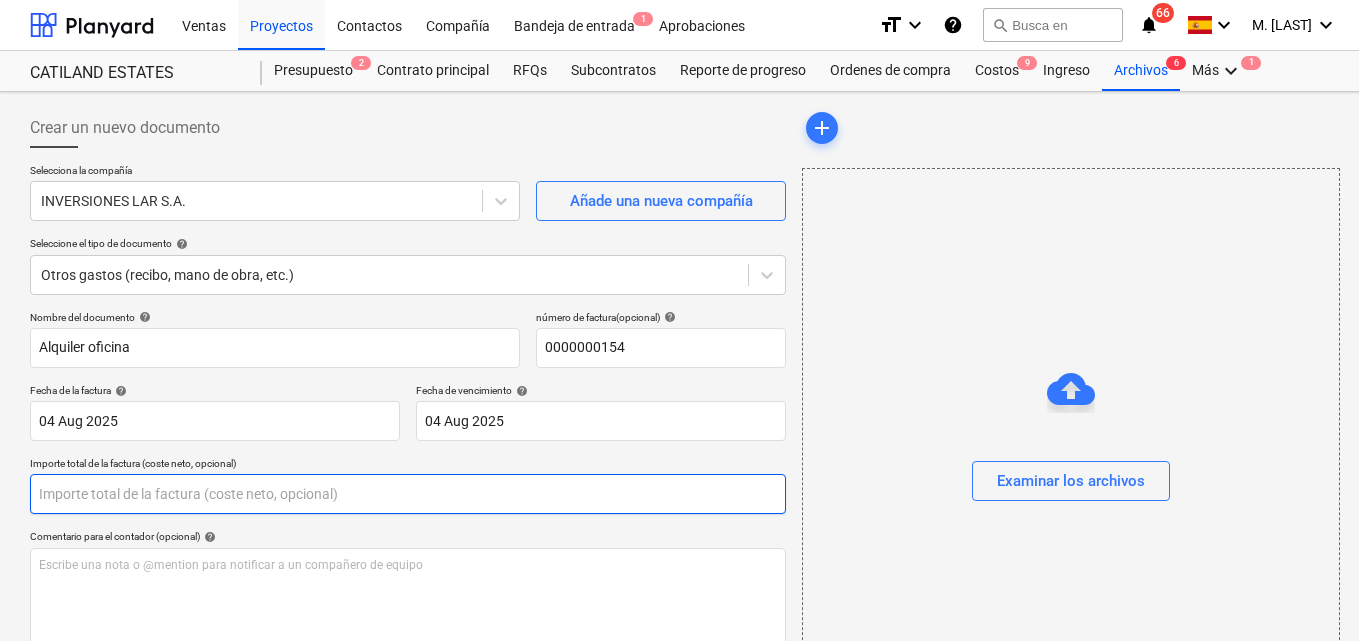 click at bounding box center (408, 494) 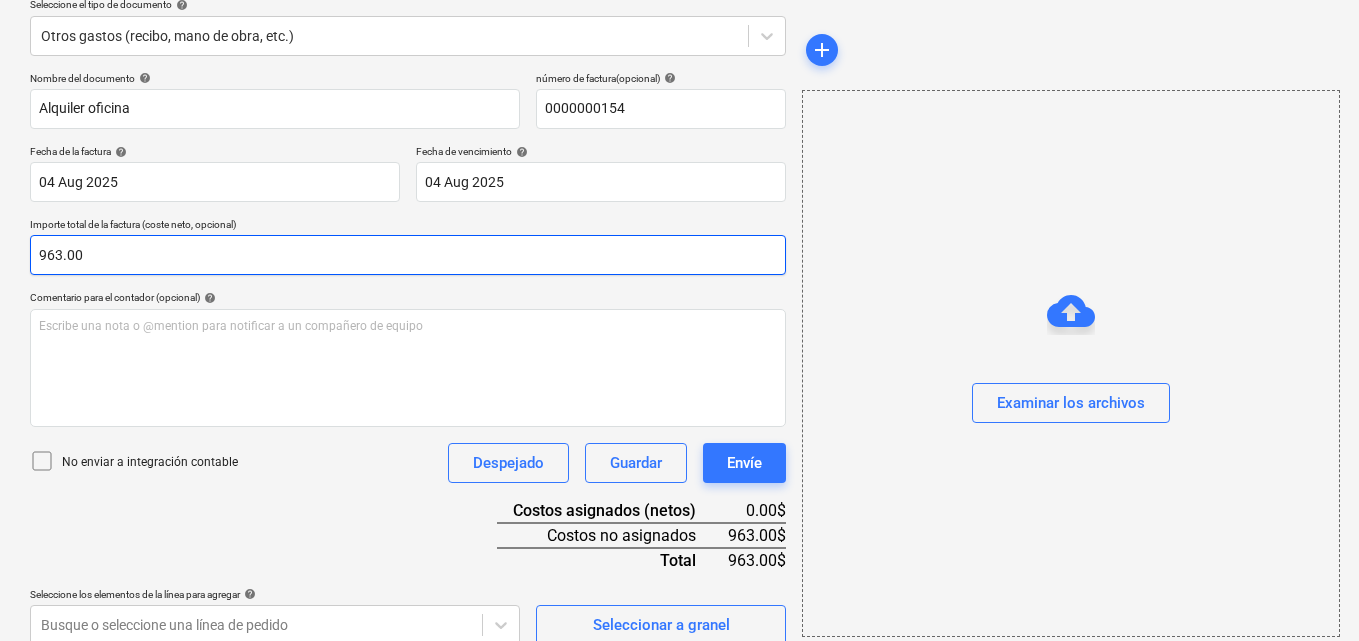 scroll, scrollTop: 259, scrollLeft: 0, axis: vertical 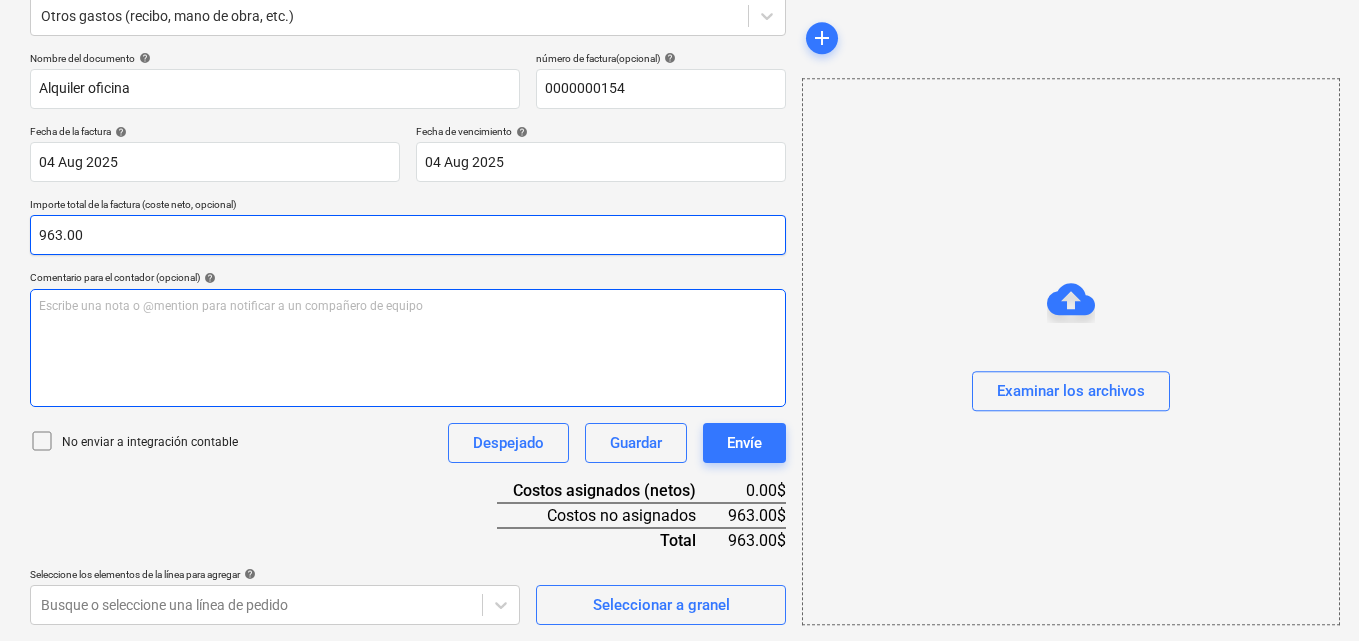 type on "963.00" 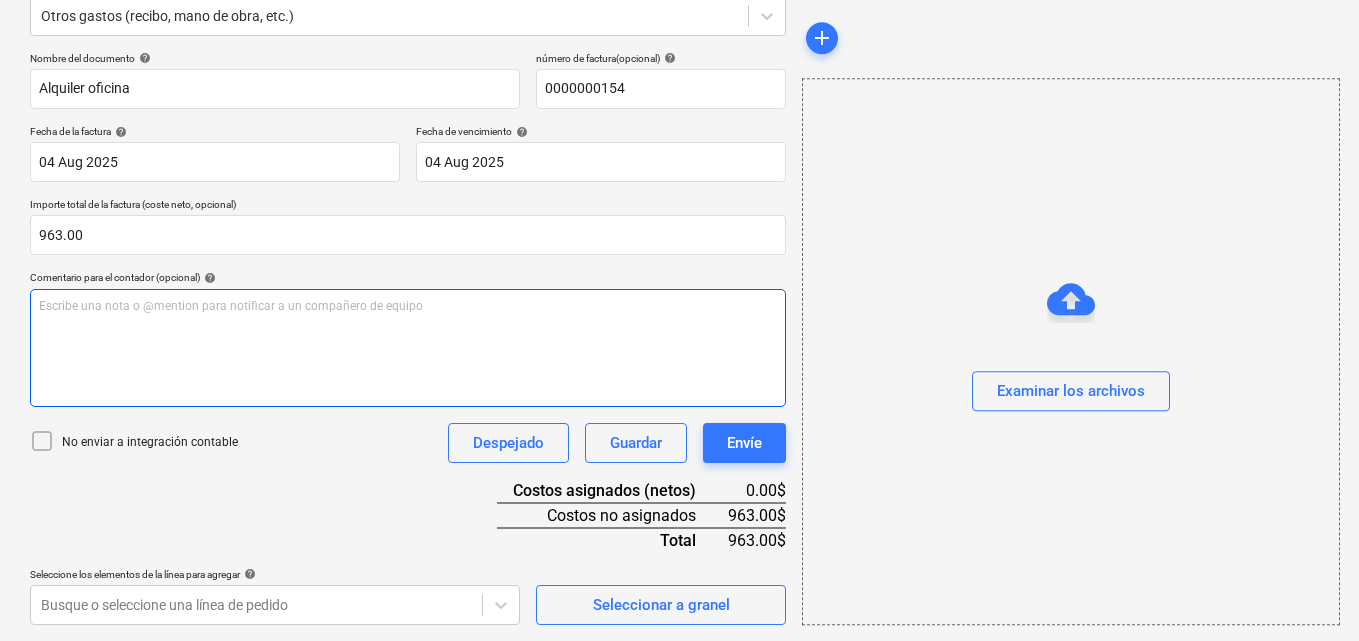 click on "Escribe una nota o @mention para notificar a un compañero de equipo ﻿" at bounding box center [408, 306] 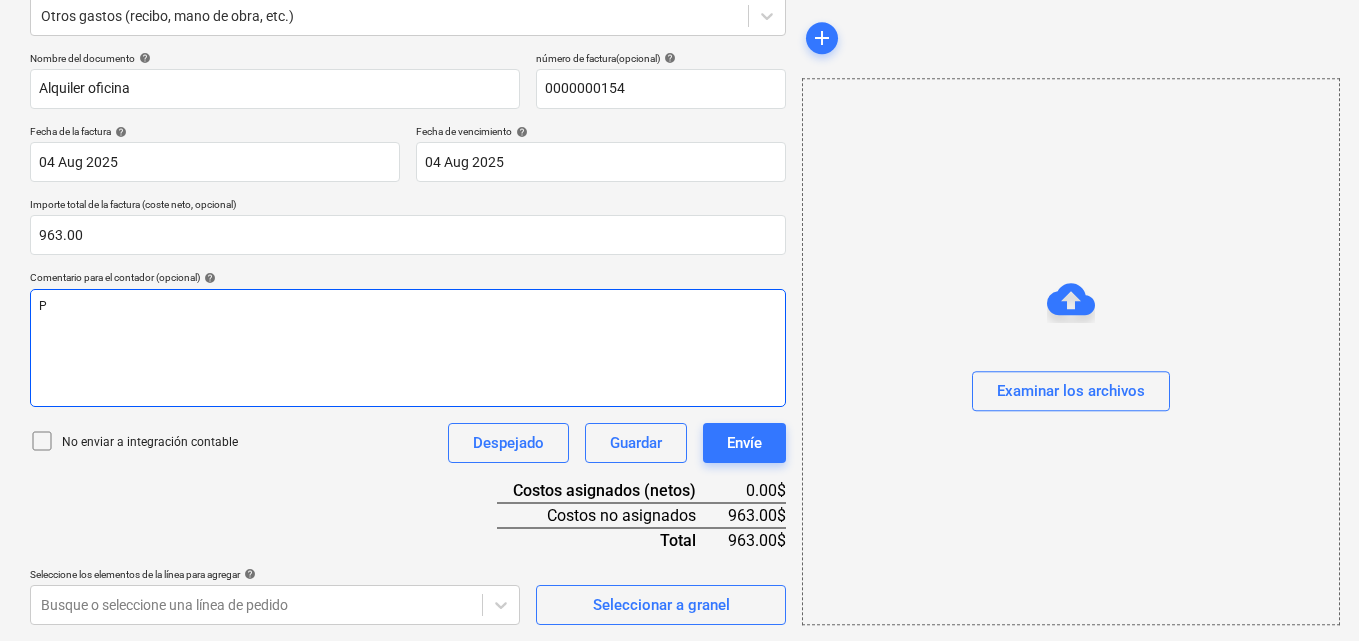 type 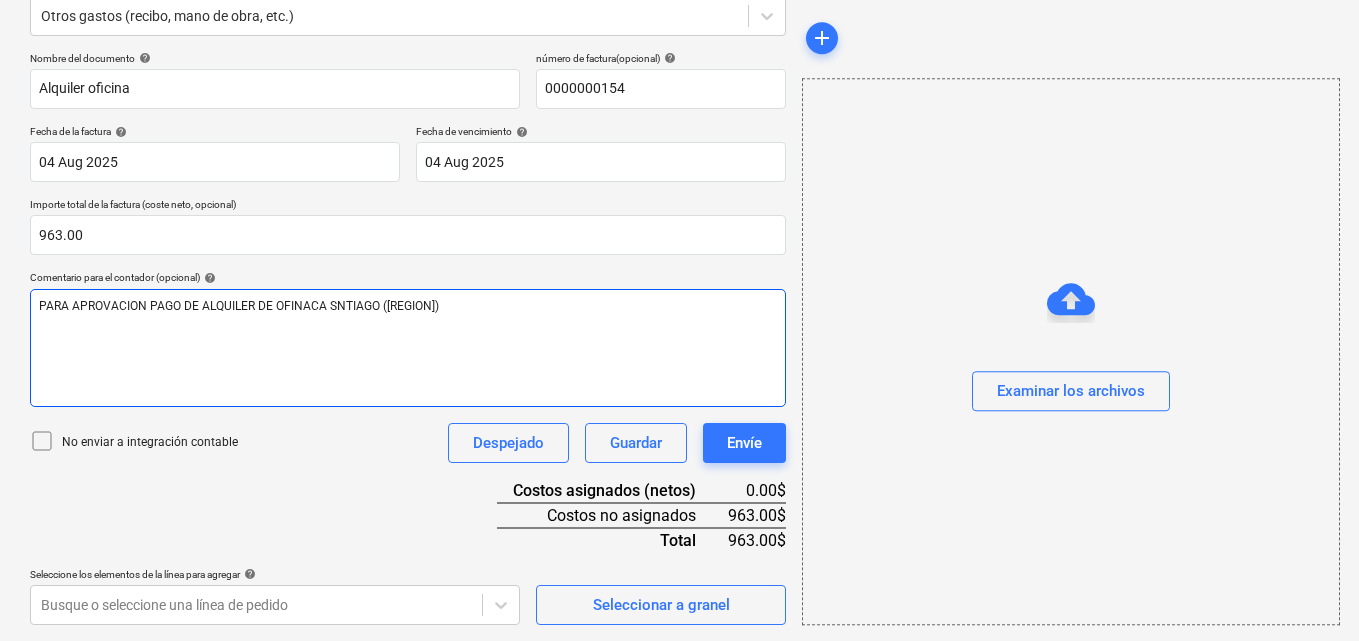 click on "PARA APROVACION PAGO DE ALQUILER DE OFINACA SNTIAGO ([REGION])" at bounding box center [239, 306] 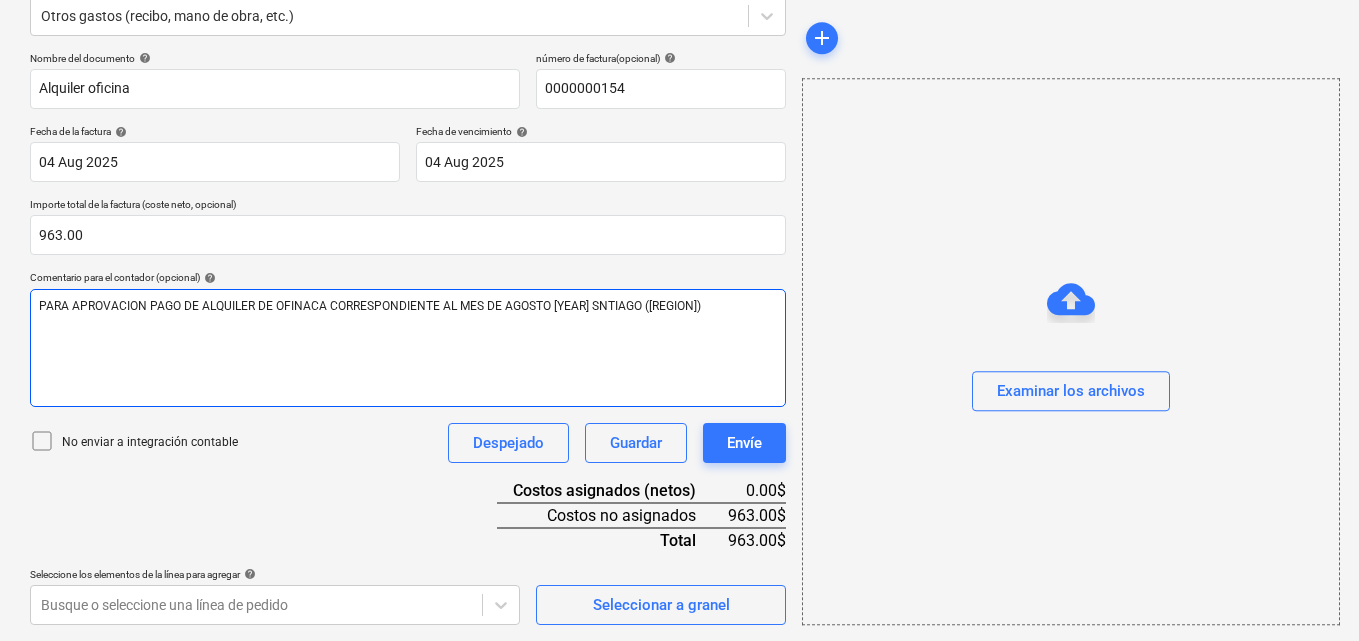 click on "PARA APROVACION PAGO DE ALQUILER DE OFINACA CORRESPONDIENTE AL MES DE AGOSTO [YEAR] SNTIAGO ([REGION])" at bounding box center (370, 306) 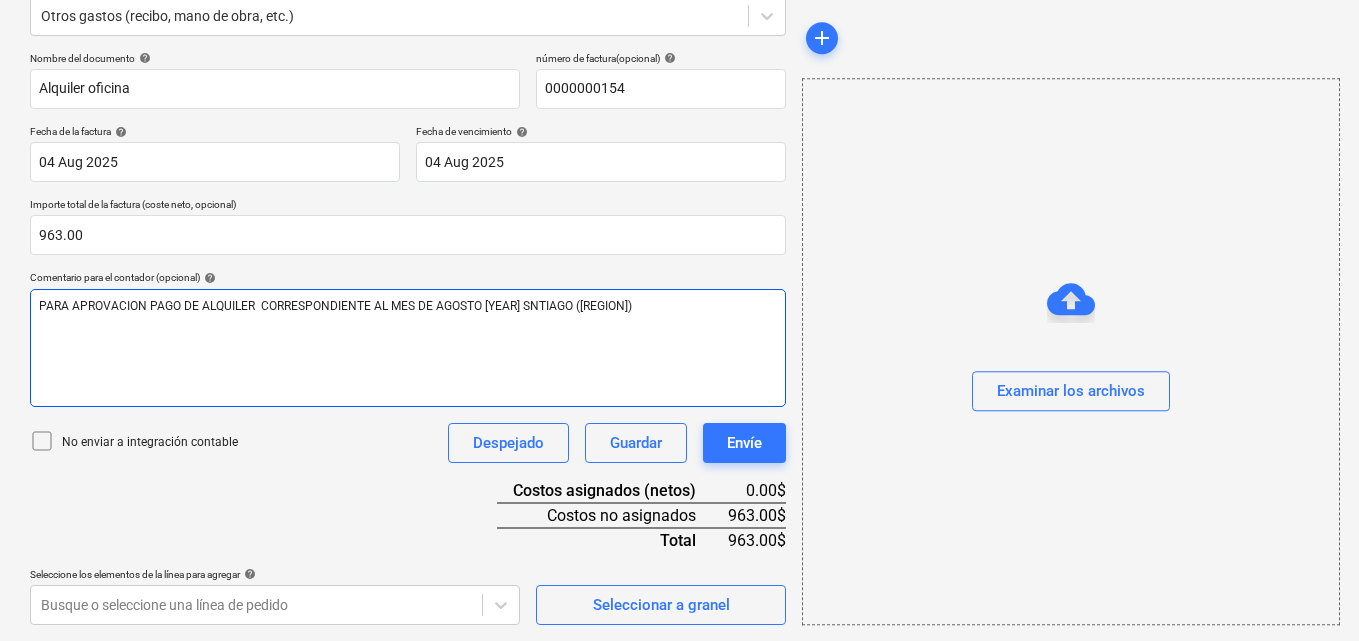 click on "PARA APROVACION PAGO DE ALQUILER  CORRESPONDIENTE AL MES DE AGOSTO [YEAR] SNTIAGO ([REGION])" at bounding box center [335, 306] 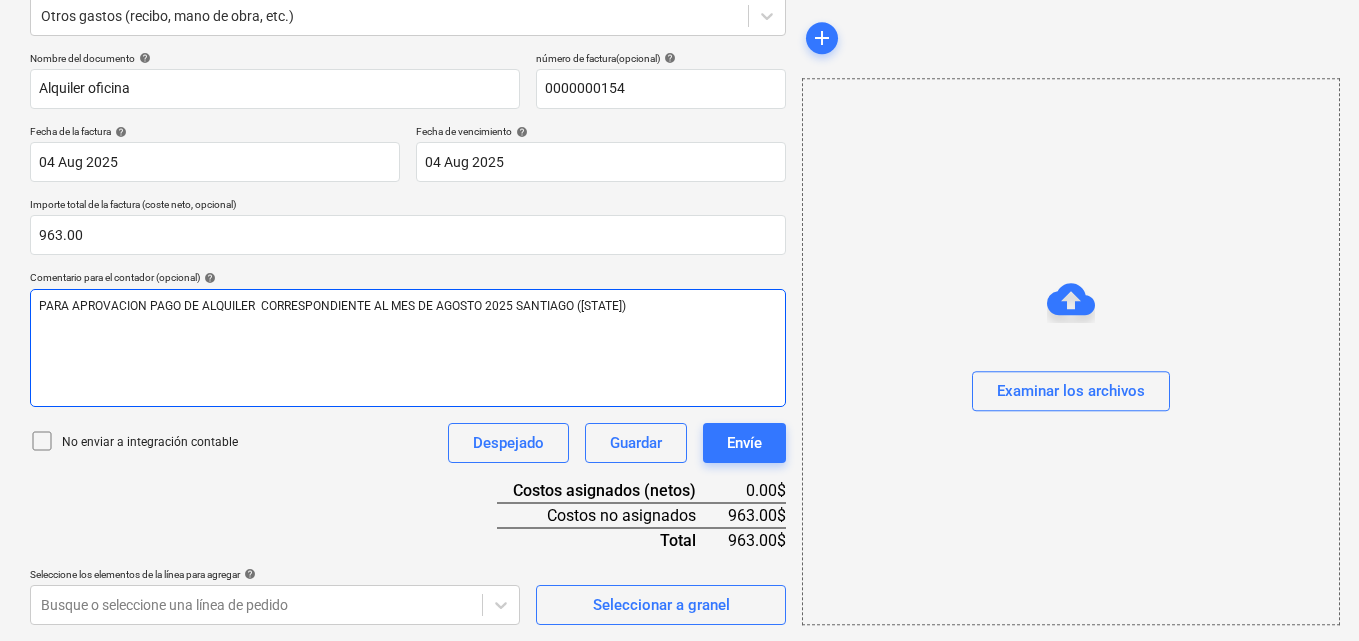 click on "PARA APROVACION PAGO DE ALQUILER  CORRESPONDIENTE AL MES DE AGOSTO 2025 SANTIAGO ([STATE])" at bounding box center (332, 306) 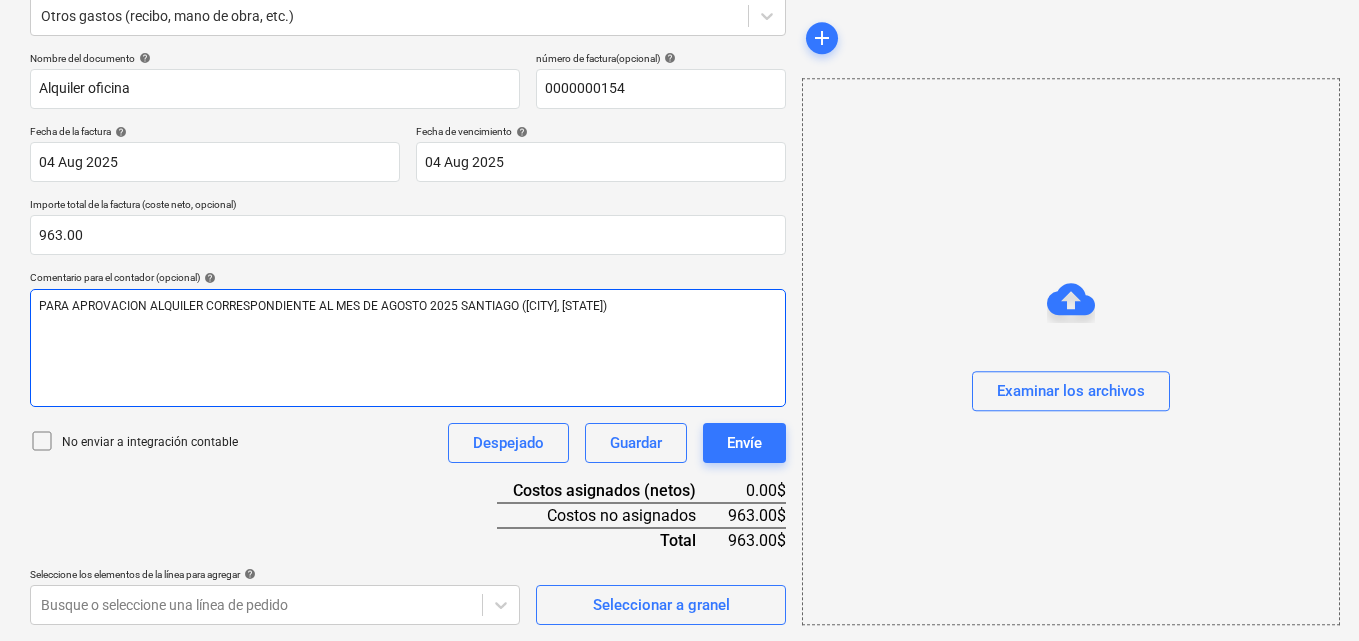 click on "PARA APROVACION ALQUILER CORRESPONDIENTE AL MES DE AGOSTO 2025 SANTIAGO ([CITY], [STATE])" at bounding box center (323, 306) 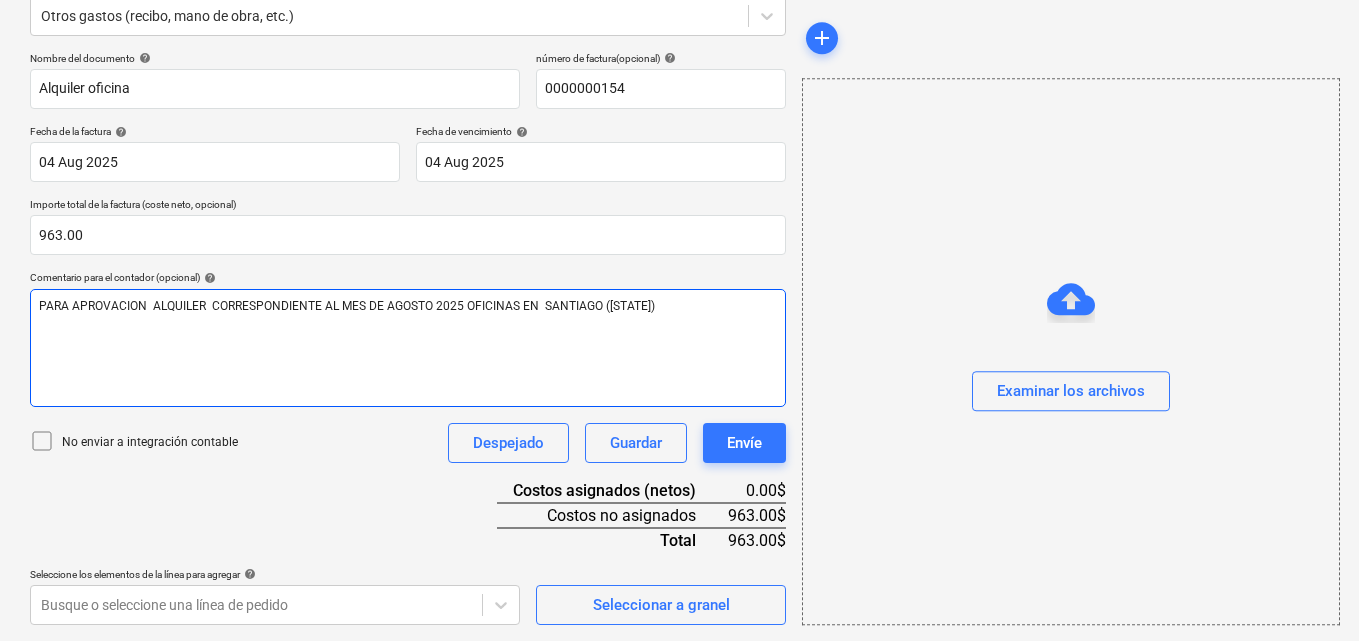 click on "PARA APROVACION  ALQUILER  CORRESPONDIENTE AL MES DE AGOSTO 2025 OFICINAS EN  SANTIAGO ([STATE])" at bounding box center (408, 306) 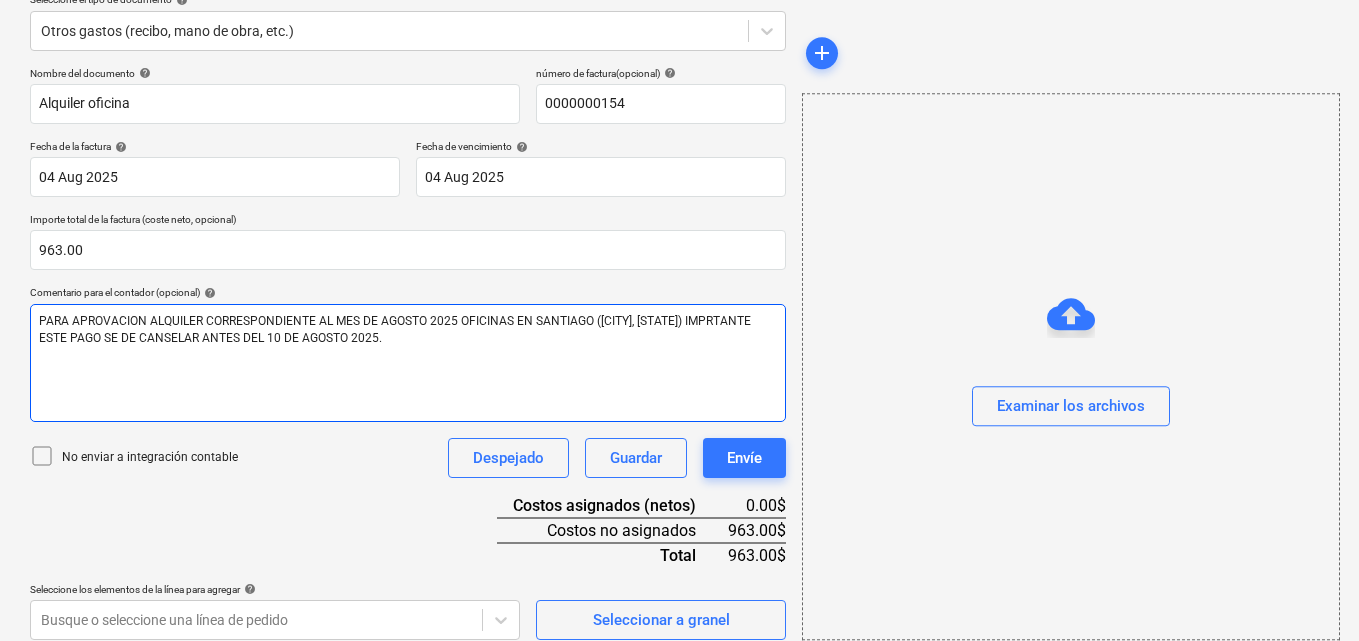 scroll, scrollTop: 259, scrollLeft: 0, axis: vertical 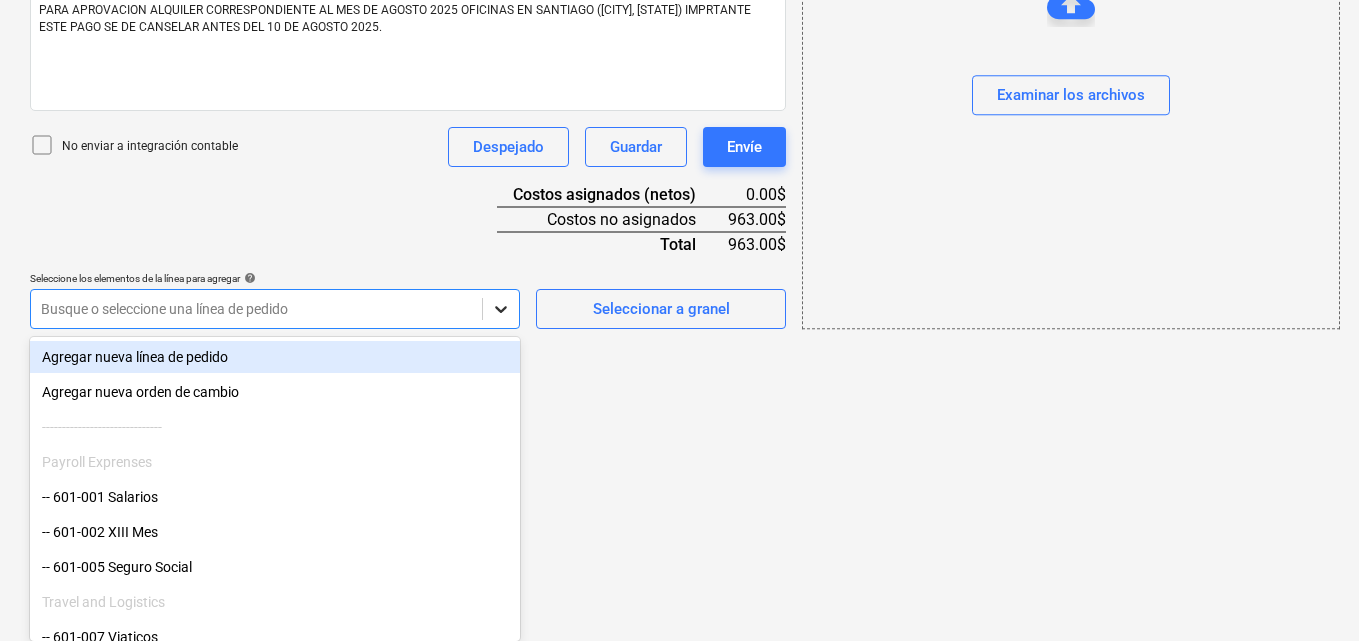 click on "Ventas Proyectos Contactos Compañía Bandeja de entrada 1 Aprobaciones format_size keyboard_arrow_down help search Busca en notifications 66 keyboard_arrow_down M. [LAST] keyboard_arrow_down CATILAND ESTATES Presupuesto 2 Contrato principal RFQs Subcontratos Reporte de progreso Ordenes de compra Costos 9 Ingreso Archivos 6 Más keyboard_arrow_down 1 Crear un nuevo documento Selecciona la compañía INVERSIONES LAR S.A.   Añade una nueva compañía Seleccione el tipo de documento help Otros gastos (recibo, mano de obra, etc.) Nombre del documento help Alquiler oficina número de factura  (opcional) help 0000000154 Fecha de la factura help 04 Aug 2025 04.08.2025 Press the down arrow key to interact with the calendar and
select a date. Press the question mark key to get the keyboard shortcuts for changing dates. Fecha de vencimiento help 04 Aug 2025 04.08.2025 Importe total de la factura (coste neto, opcional) 963.00 Comentario para el contador (opcional) help No enviar a integración contable Guardar" at bounding box center [679, -235] 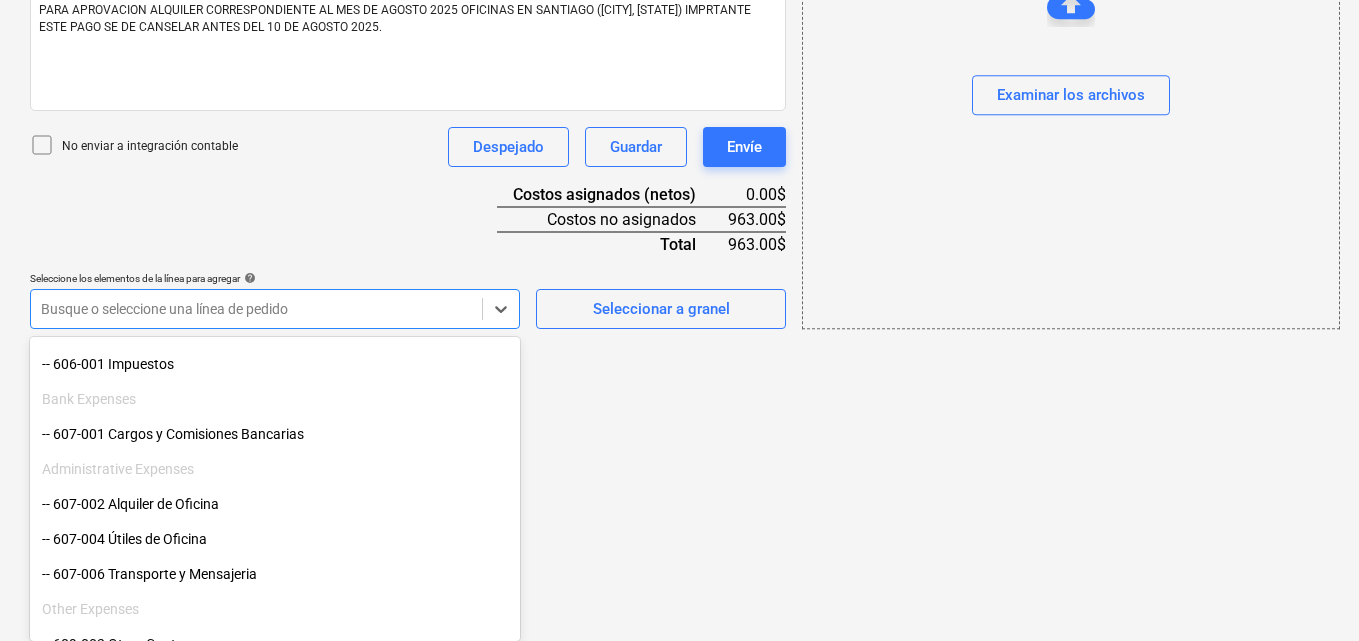 scroll, scrollTop: 1300, scrollLeft: 0, axis: vertical 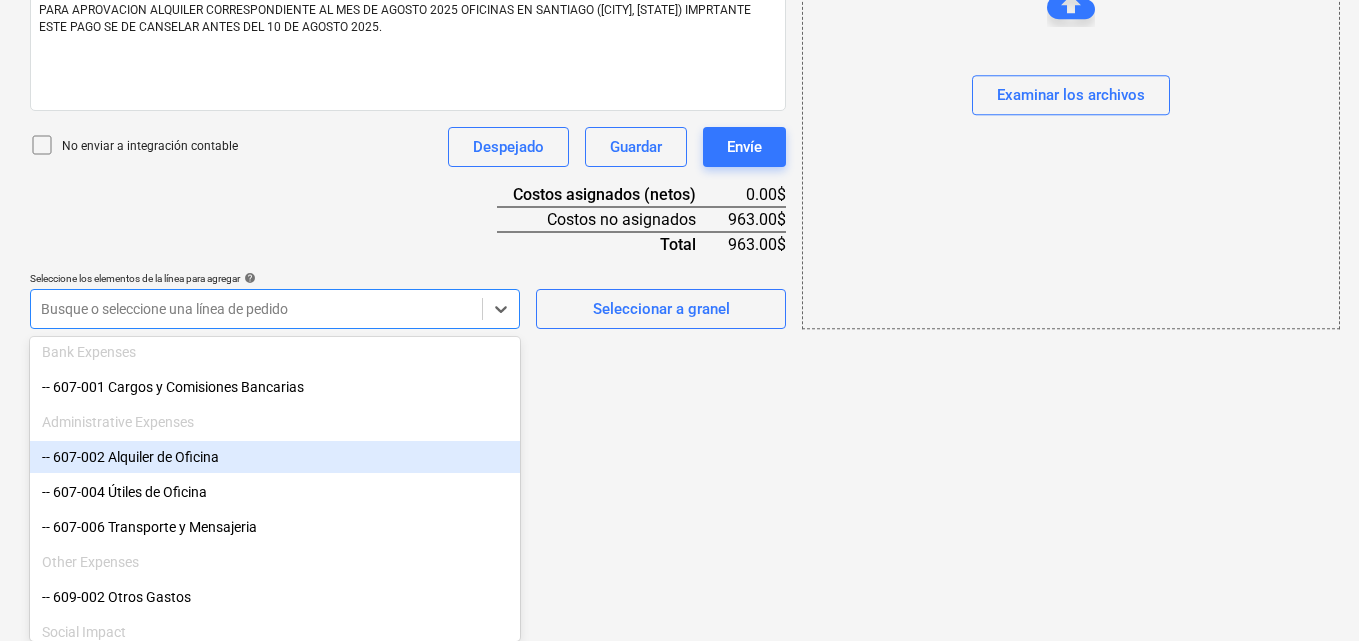 click on "-- 607-002 Alquiler de Oficina" at bounding box center [275, 457] 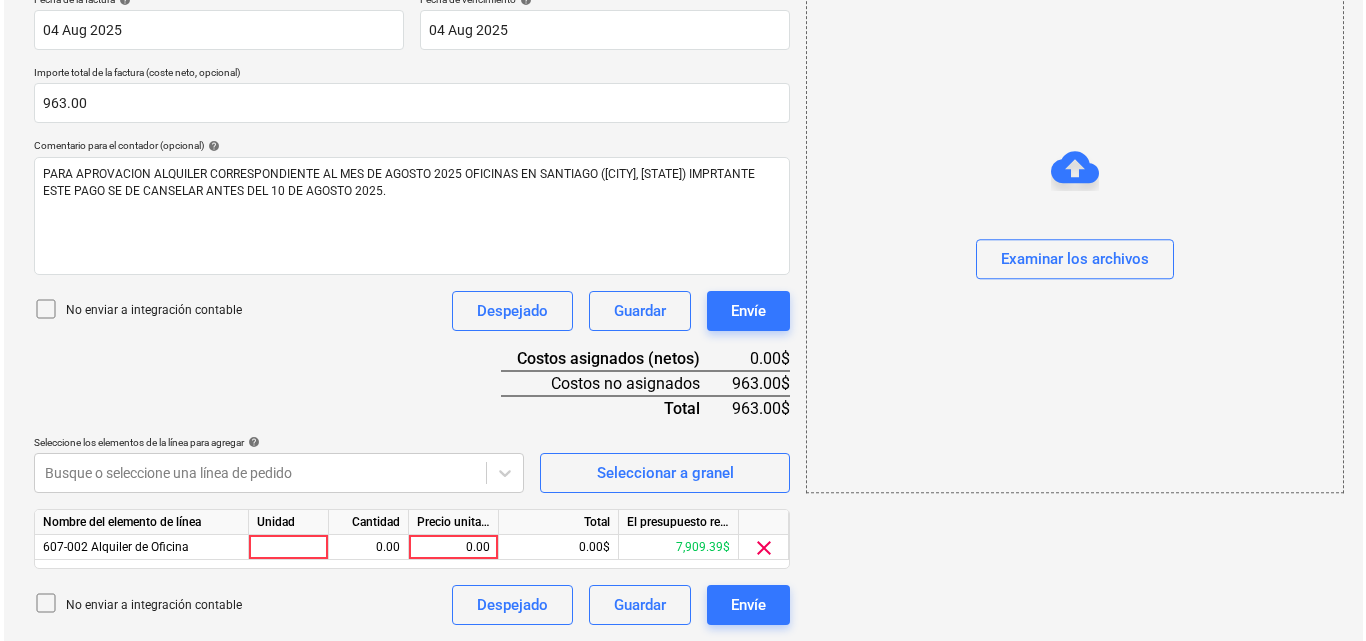 scroll, scrollTop: 391, scrollLeft: 0, axis: vertical 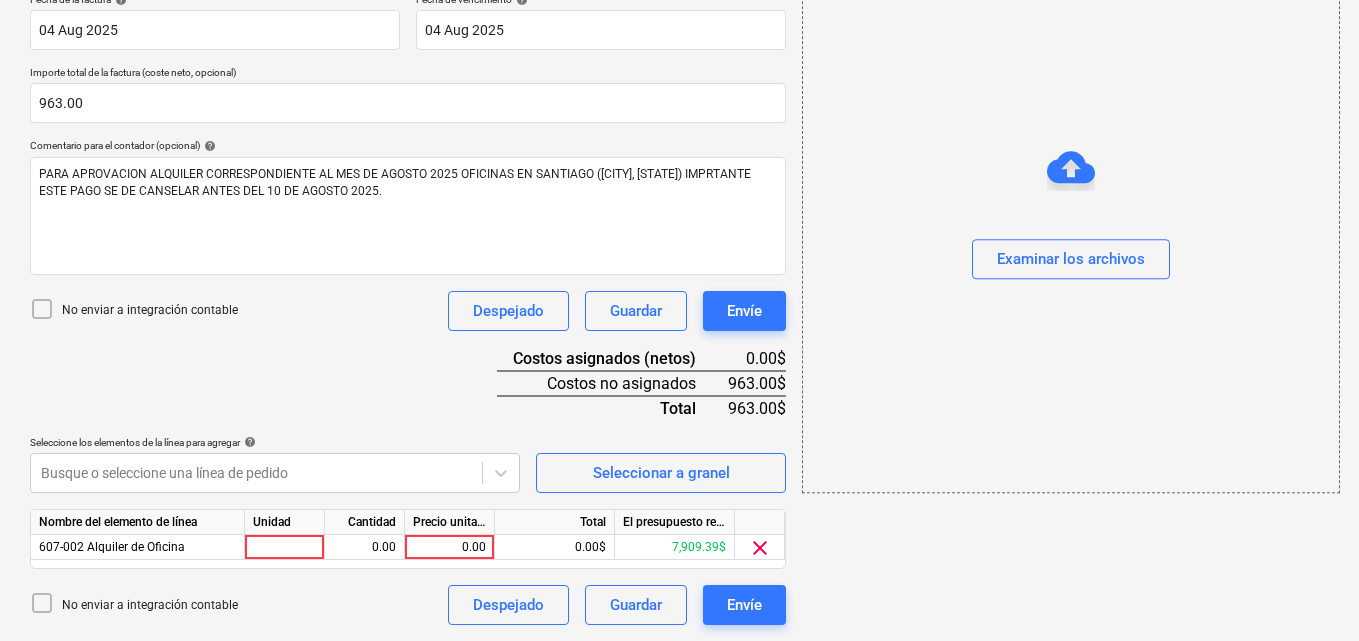 click on "Ventas Proyectos Contactos Compañía Bandeja de entrada 1 Aprobaciones format_size keyboard_arrow_down help search Busca en notifications 66 keyboard_arrow_down M. [LAST] keyboard_arrow_down CATILAND ESTATES Presupuesto 2 Contrato principal RFQs Subcontratos Reporte de progreso Ordenes de compra Costos 9 Ingreso Archivos 6 Más keyboard_arrow_down 1 Crear un nuevo documento Selecciona la compañía INVERSIONES LAR S.A.   Añade una nueva compañía Seleccione el tipo de documento help Otros gastos (recibo, mano de obra, etc.) Nombre del documento help Alquiler oficina número de factura  (opcional) help 0000000154 Fecha de la factura help 04 Aug 2025 04.08.2025 Press the down arrow key to interact with the calendar and
select a date. Press the question mark key to get the keyboard shortcuts for changing dates. Fecha de vencimiento help 04 Aug 2025 04.08.2025 Importe total de la factura (coste neto, opcional) 963.00 Comentario para el contador (opcional) help No enviar a integración contable" at bounding box center [679, -71] 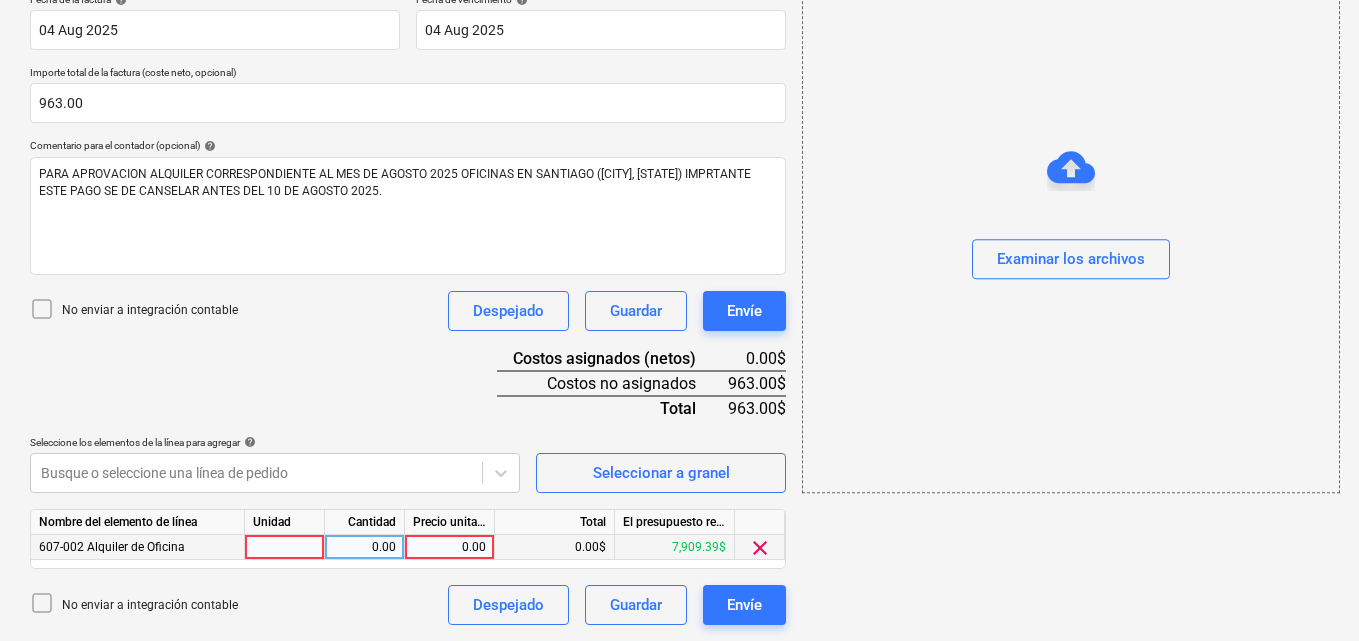 click at bounding box center [285, 547] 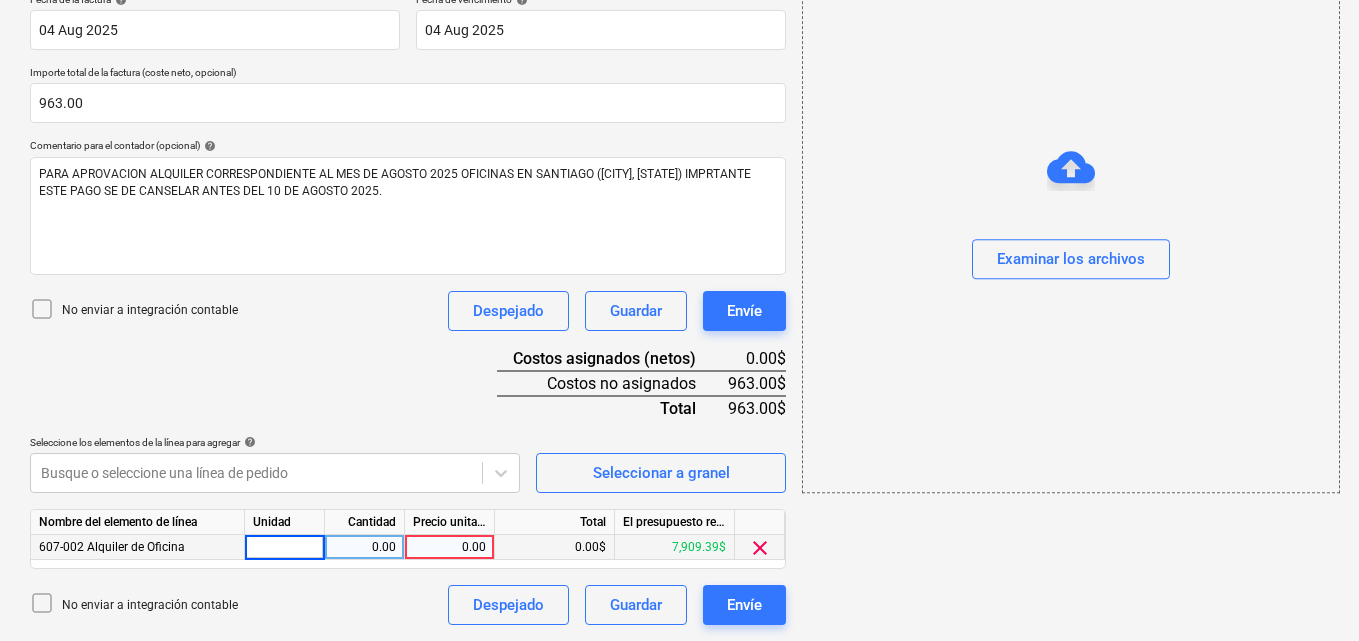 type on "1" 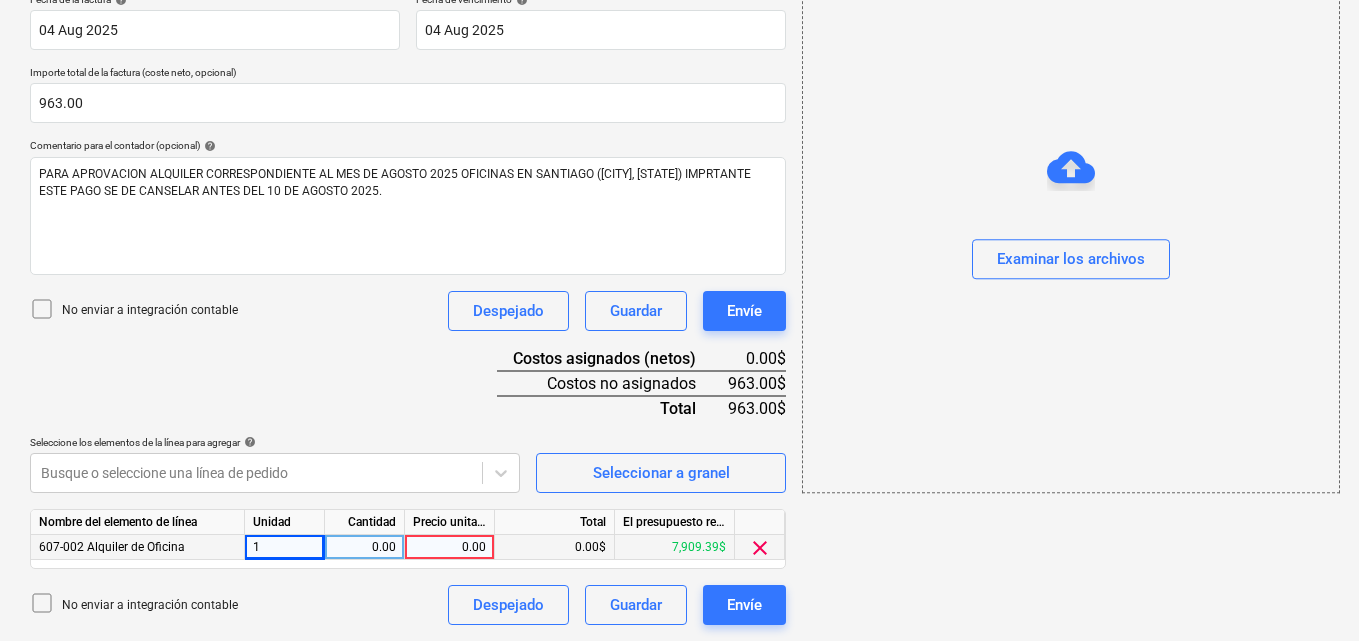 click on "0.00" at bounding box center [449, 547] 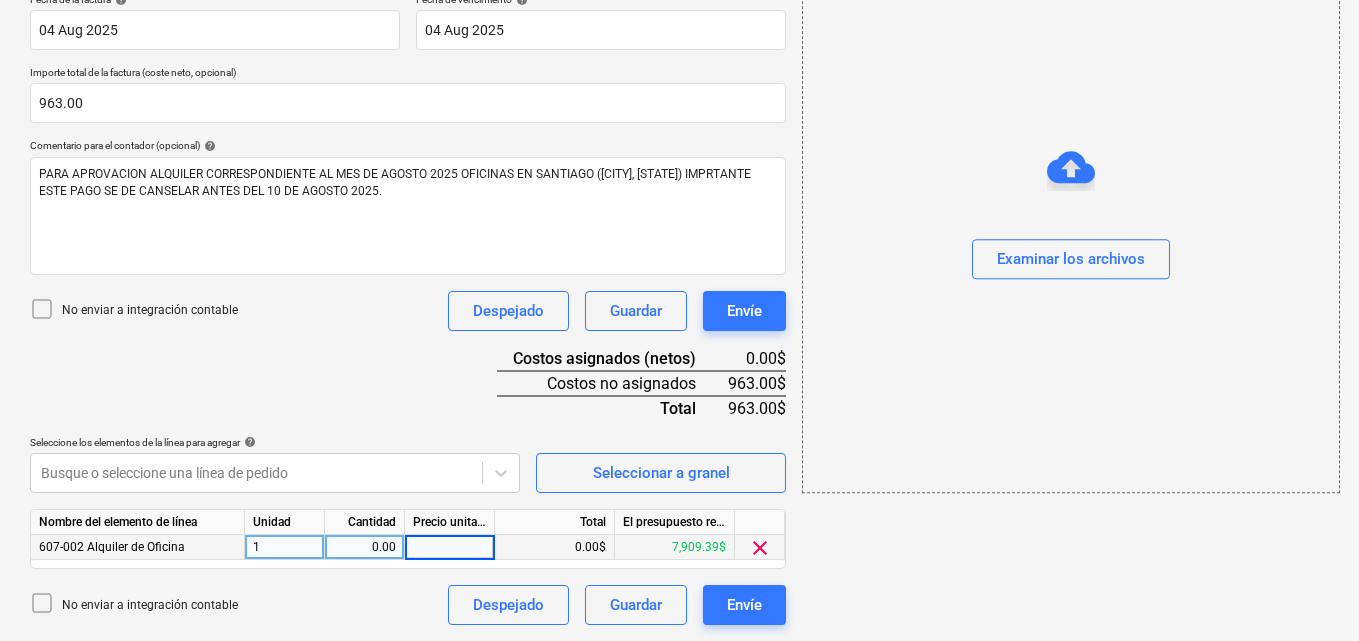 type on "1" 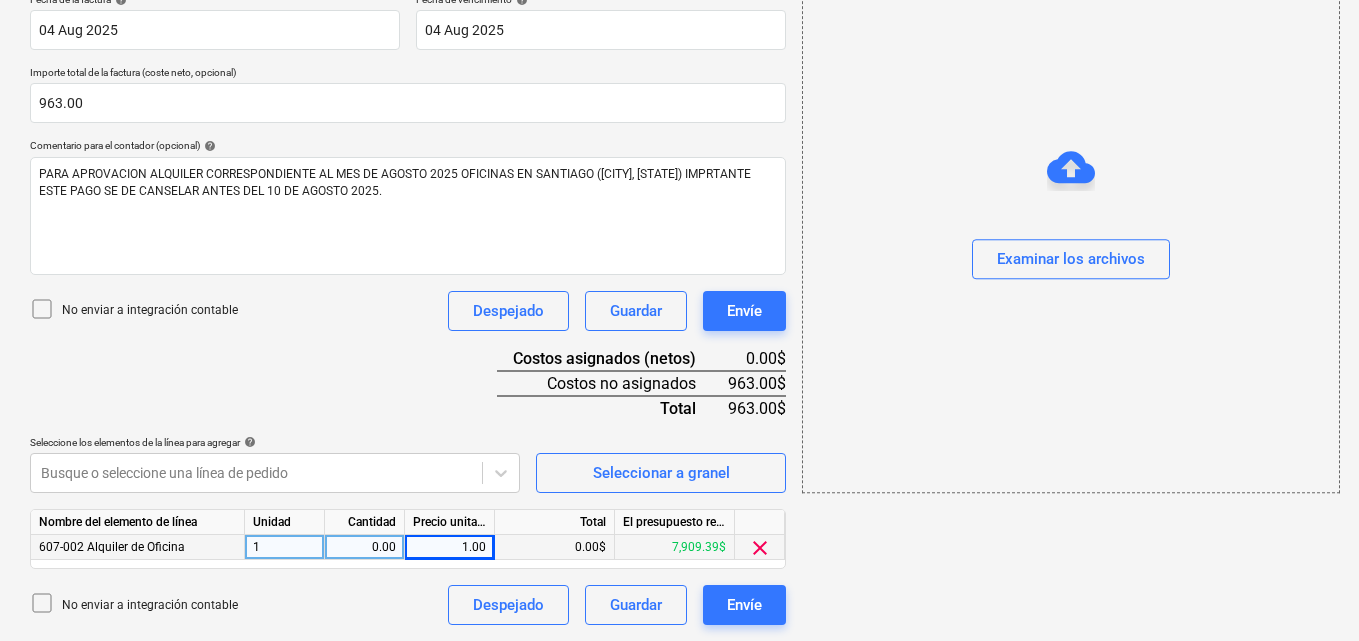 click on "0.00" at bounding box center (364, 547) 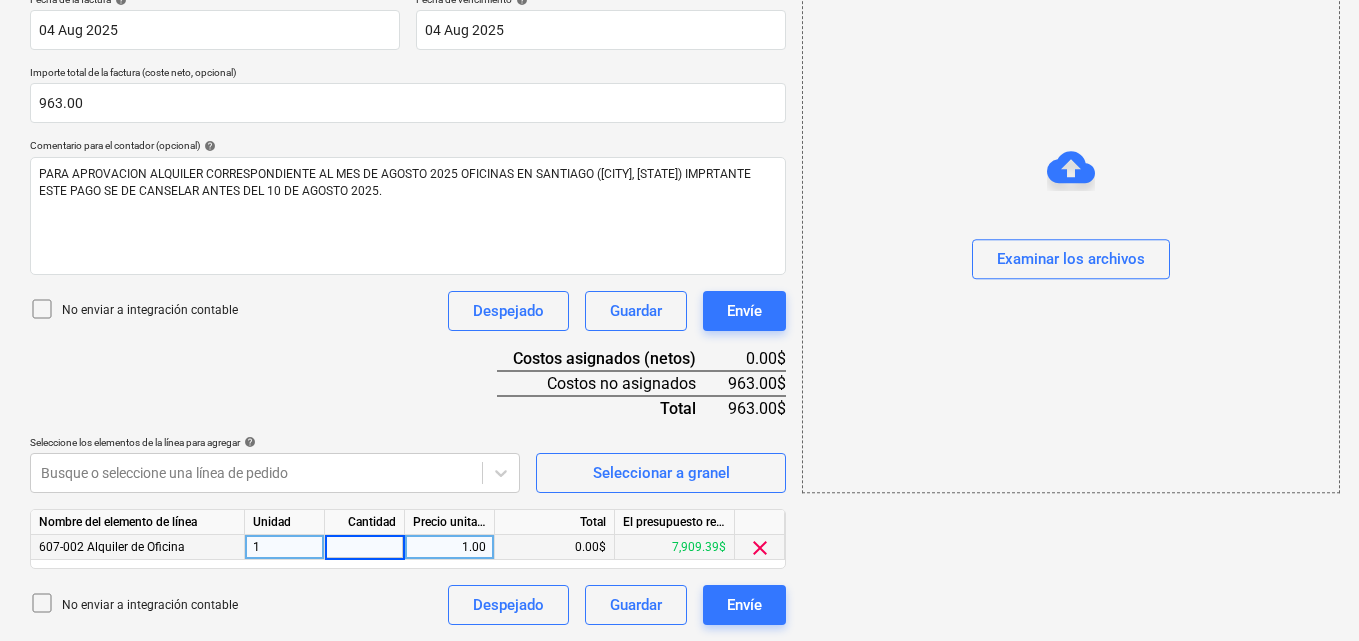 type on "1" 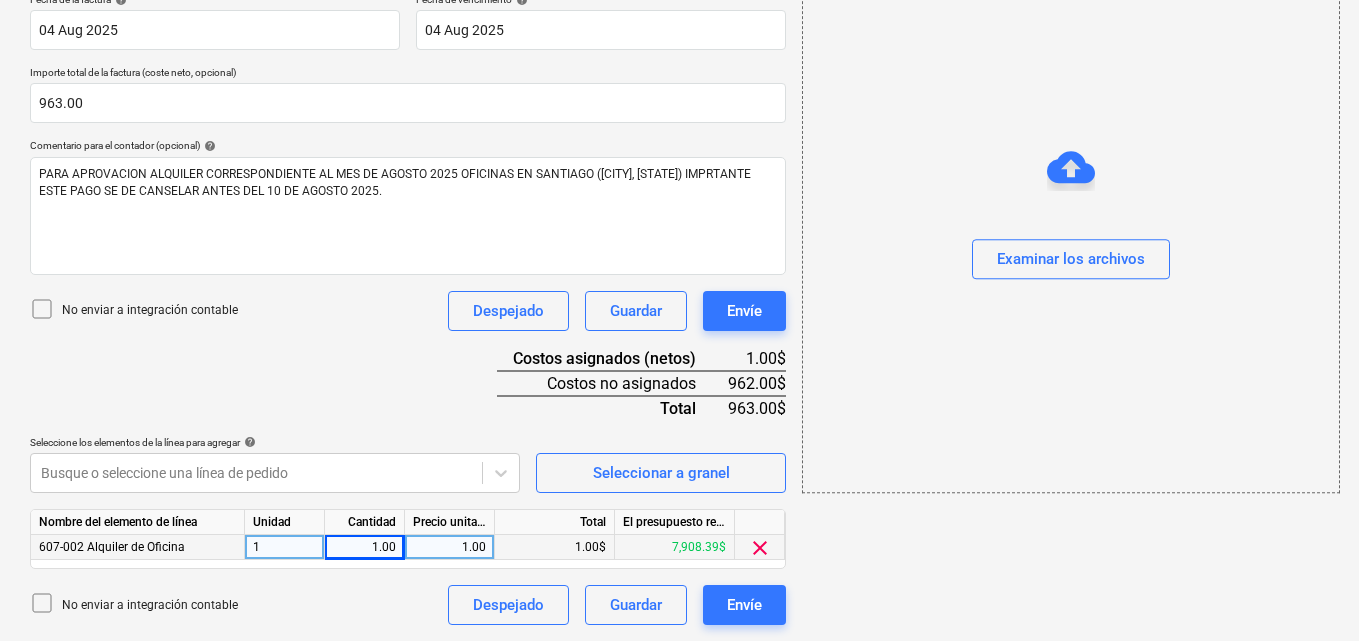 click on "1.00" at bounding box center (449, 547) 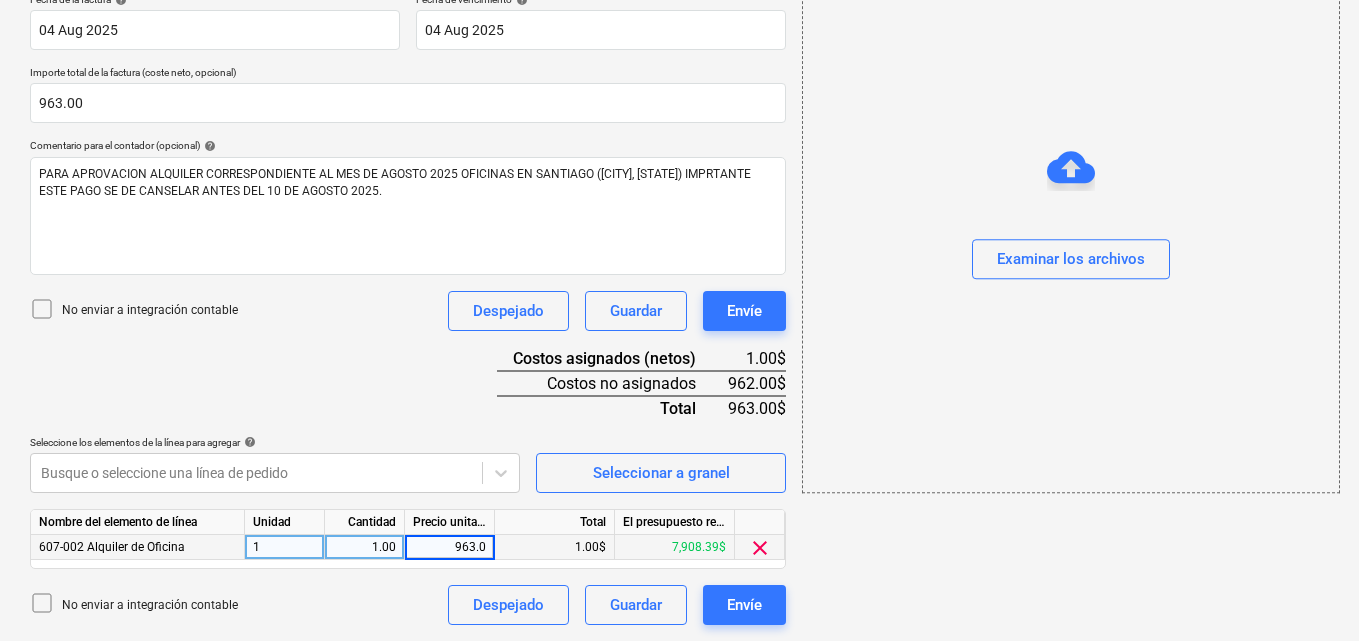 type on "963.00" 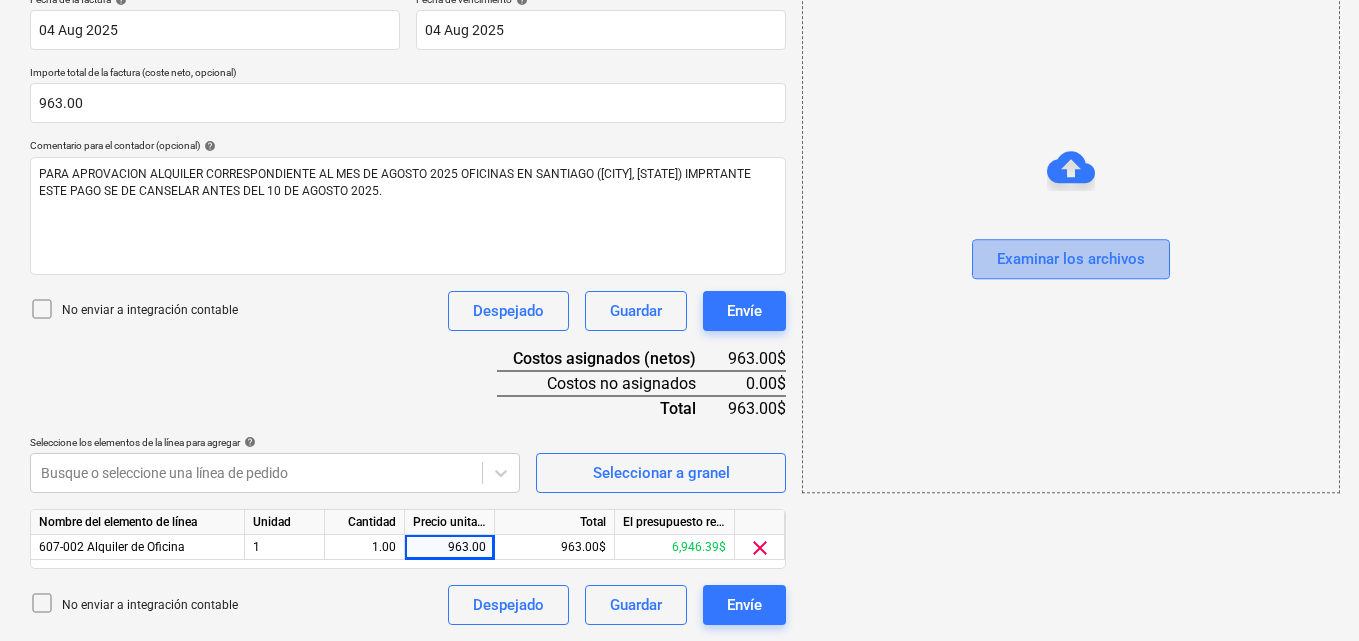 click on "Examinar los archivos" at bounding box center (1071, 260) 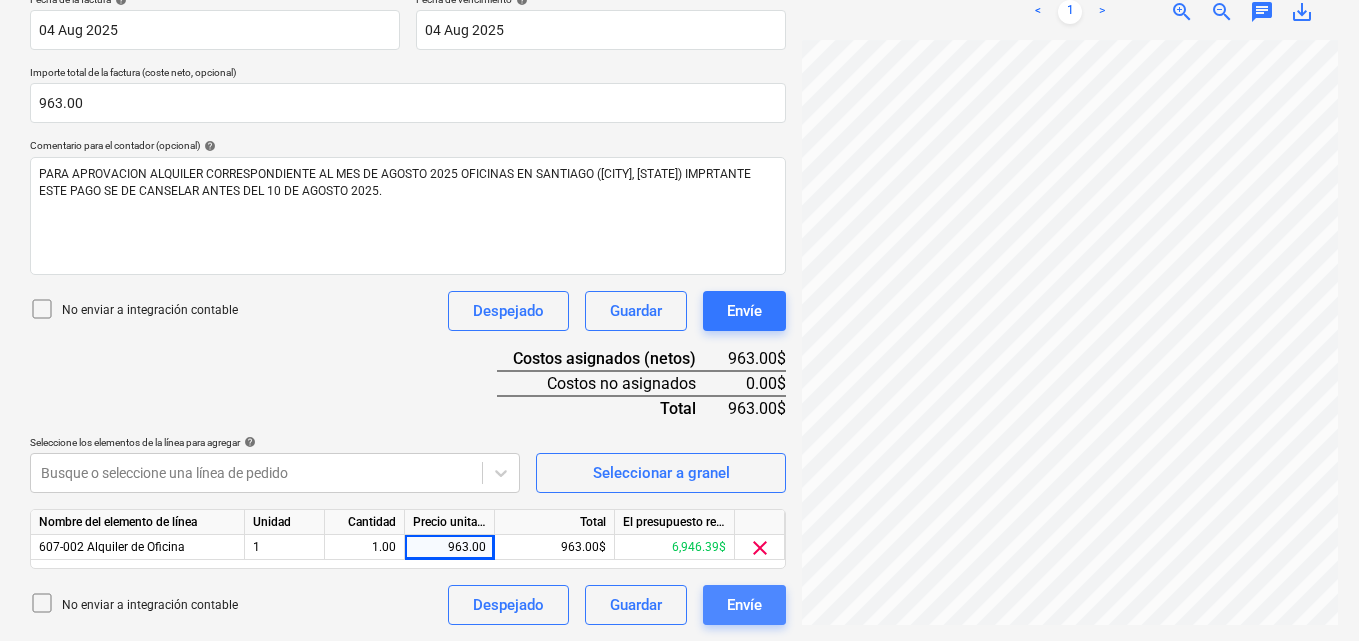 click on "Envíe" at bounding box center [744, 605] 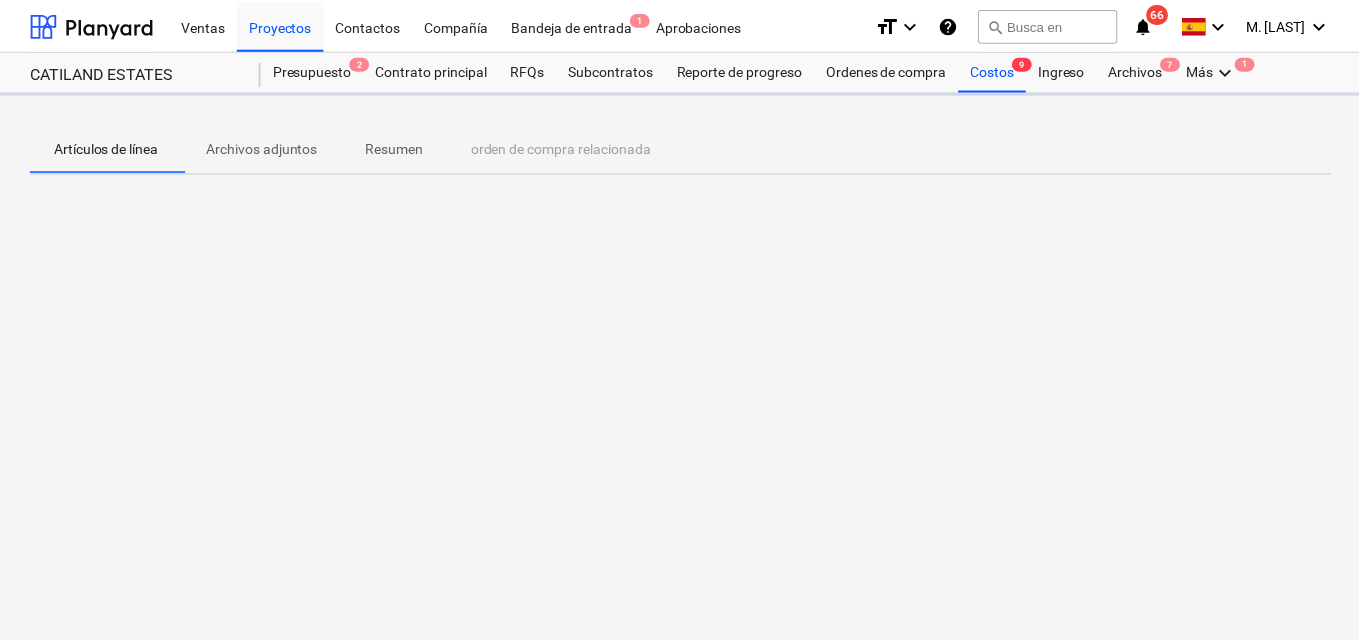 scroll, scrollTop: 0, scrollLeft: 0, axis: both 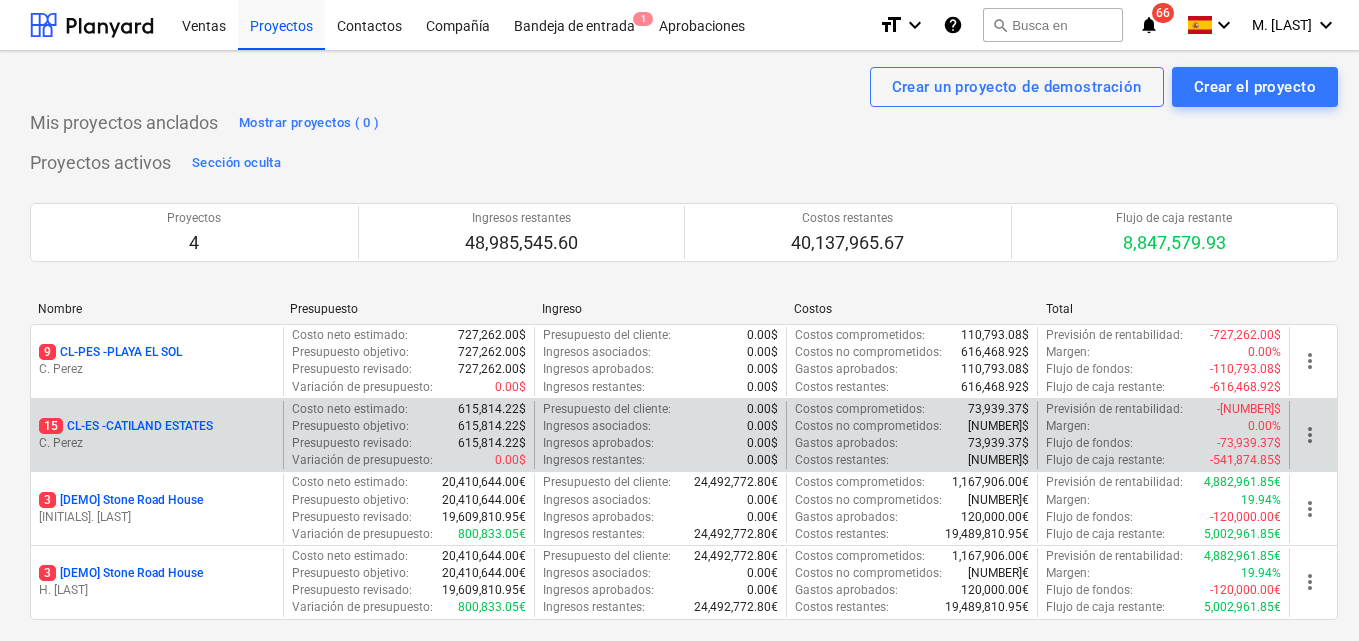 click on "C. Perez" at bounding box center (157, 443) 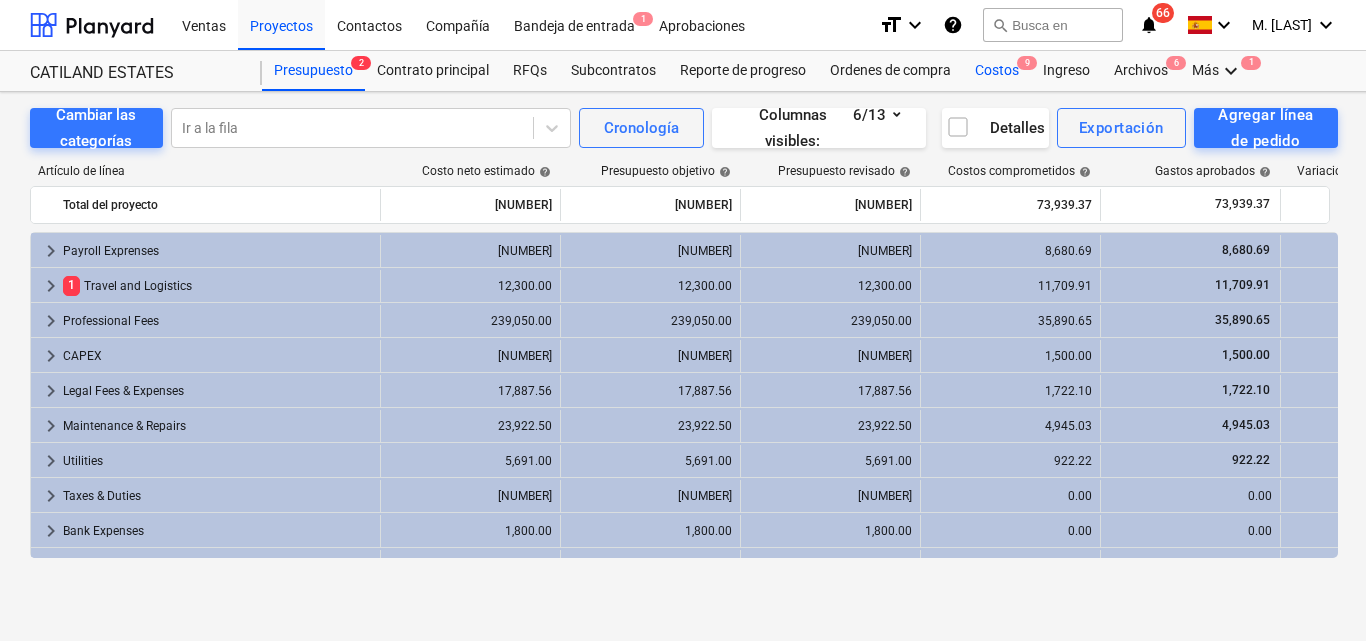 click on "Costos 9" at bounding box center (997, 71) 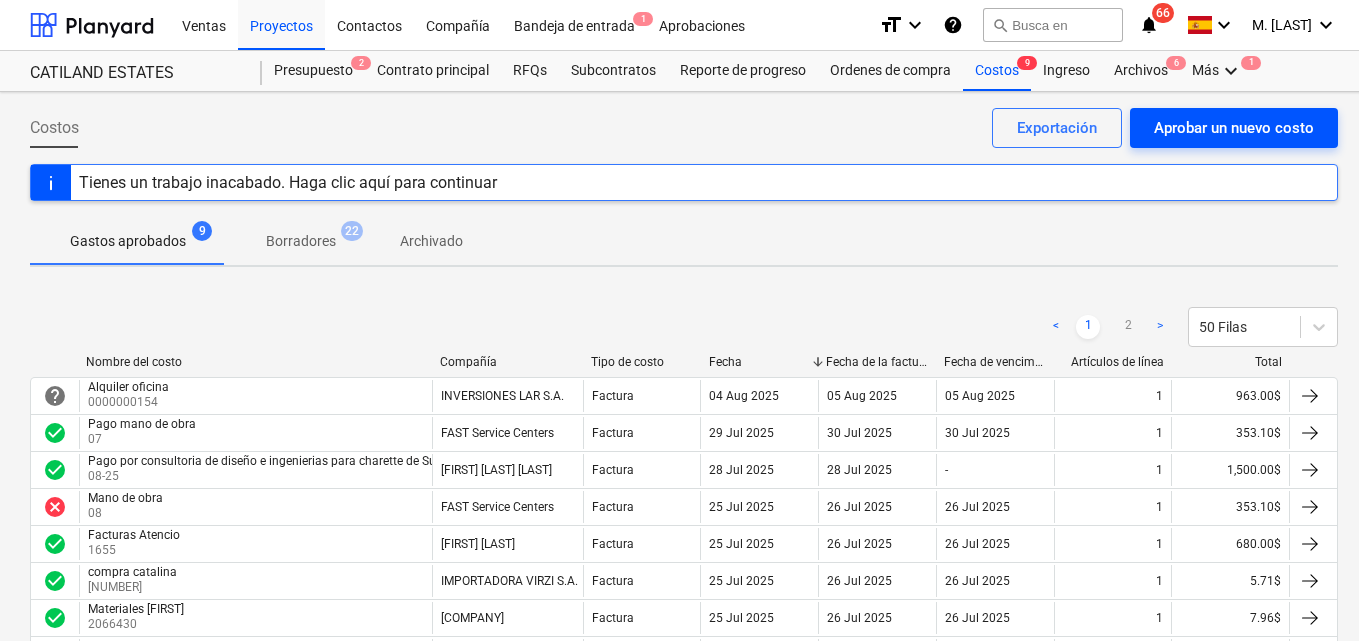 click on "Aprobar un nuevo costo" at bounding box center (1234, 128) 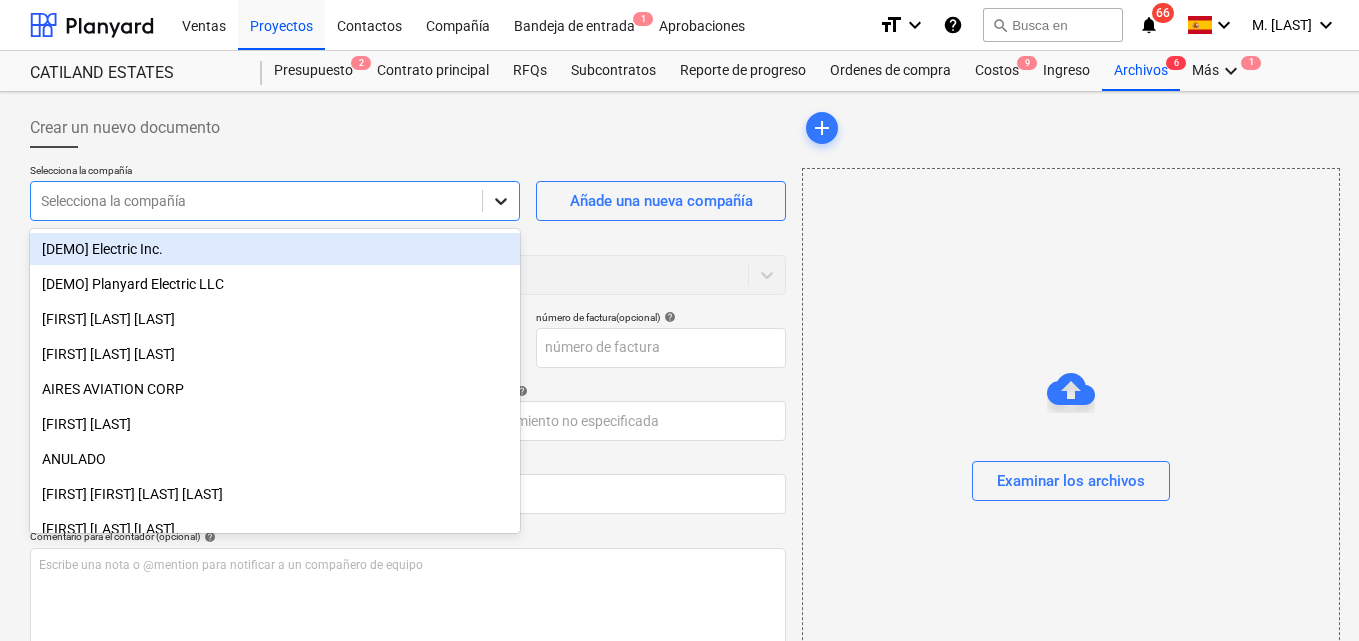 click 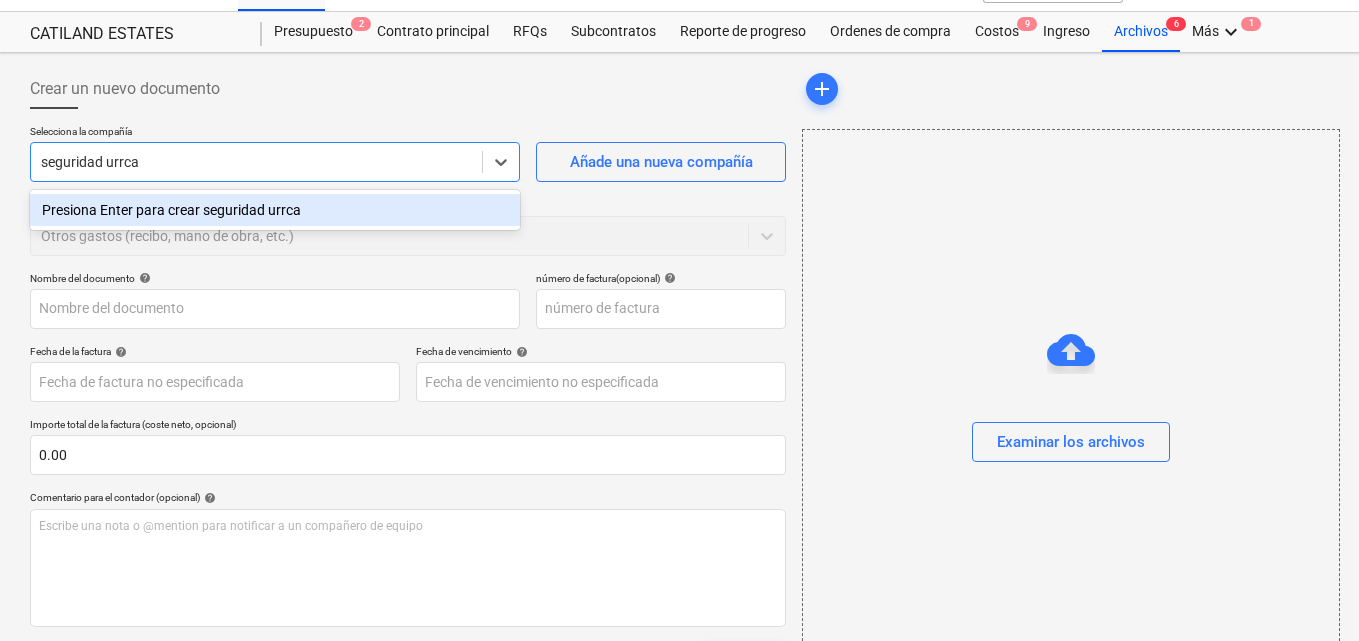 scroll, scrollTop: 0, scrollLeft: 0, axis: both 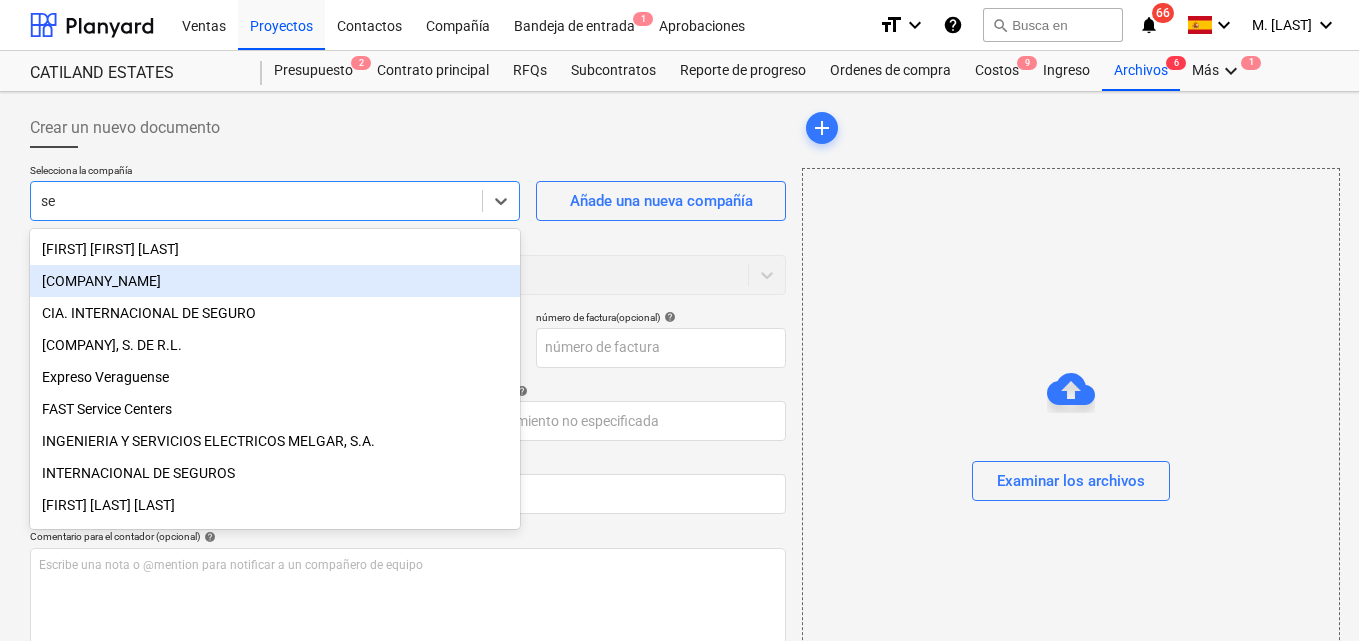 type on "s" 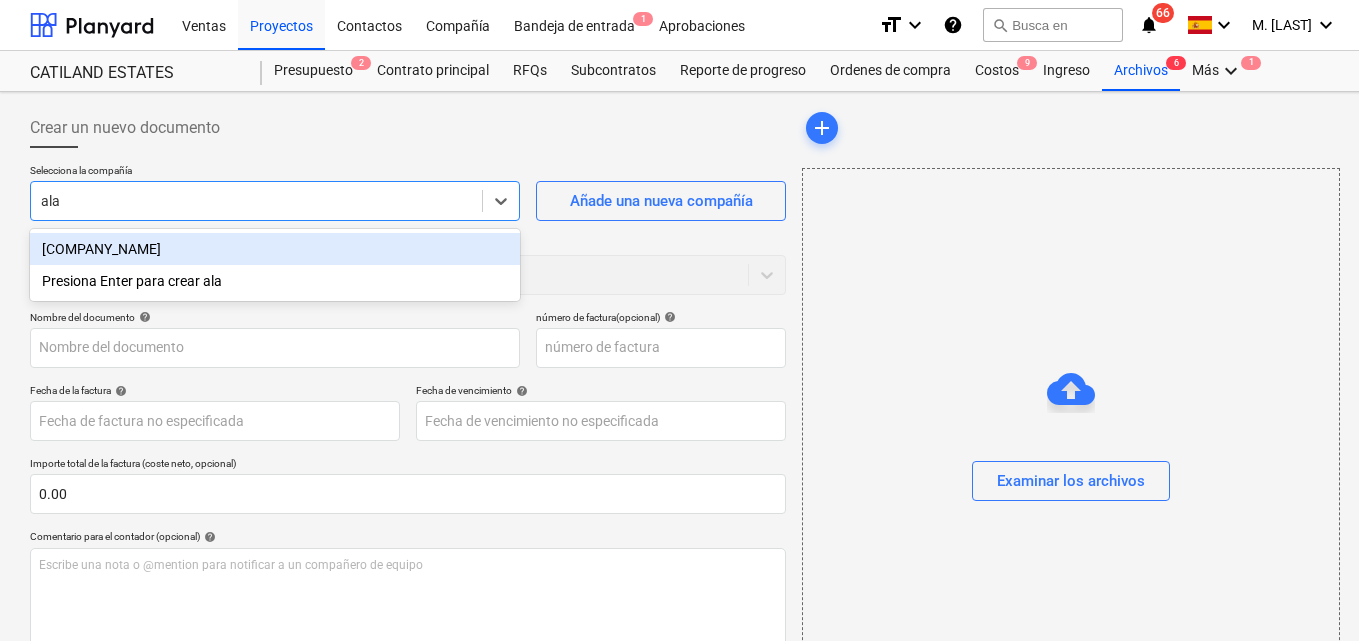 type on "al" 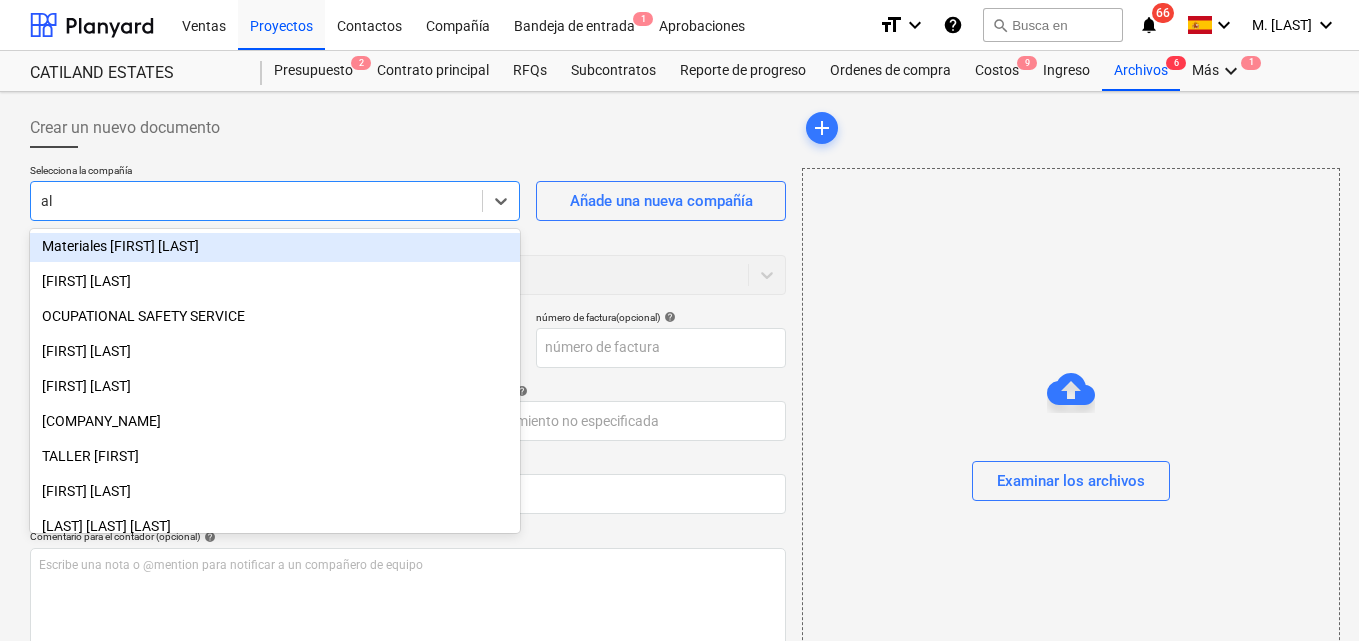 scroll, scrollTop: 700, scrollLeft: 0, axis: vertical 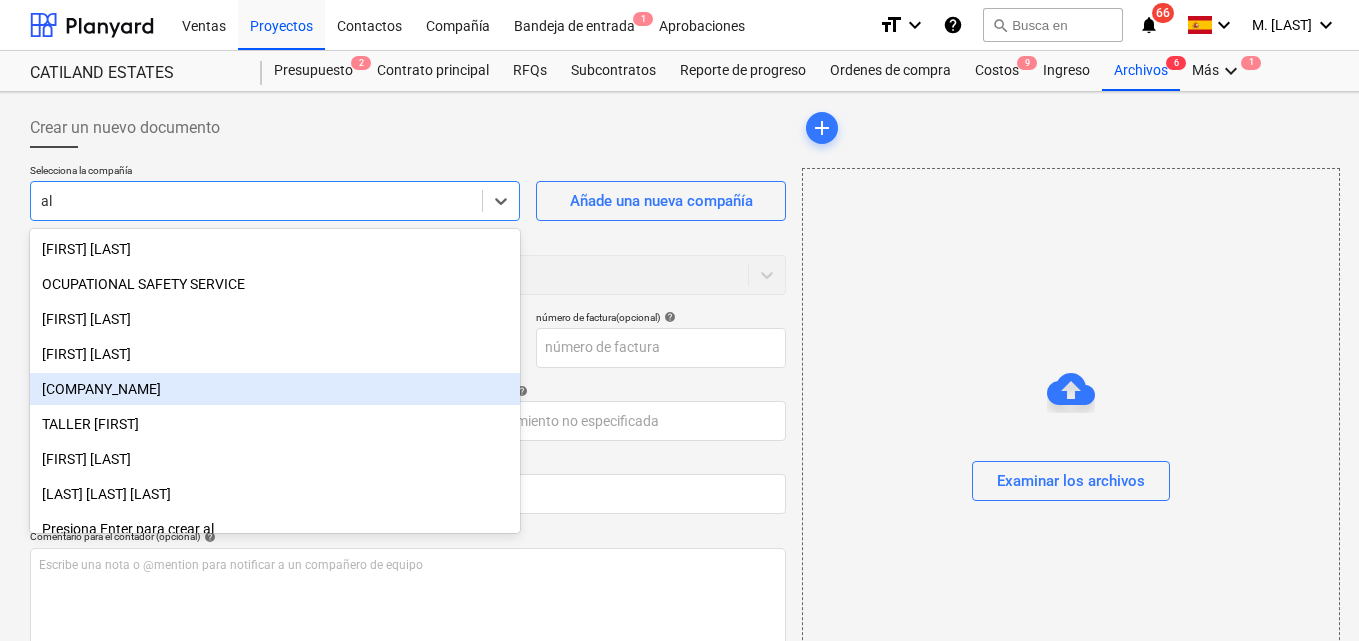 click on "SERVICIOS GENERALES URRACA" at bounding box center [275, 389] 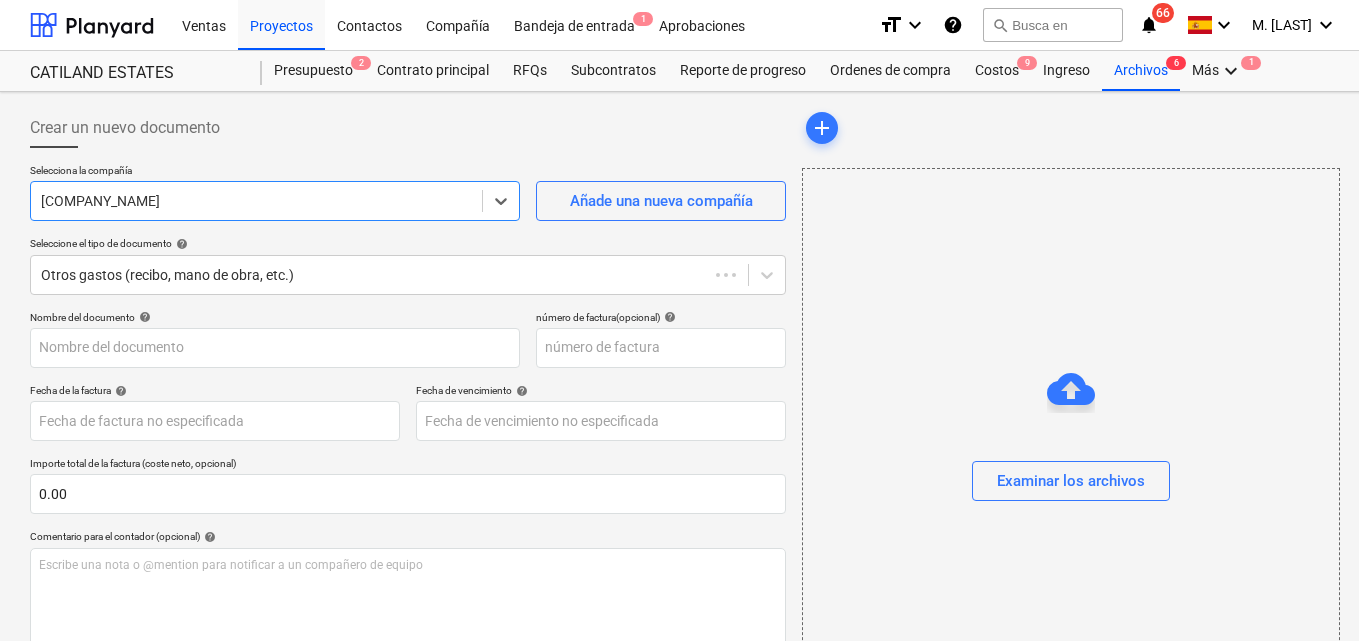 type 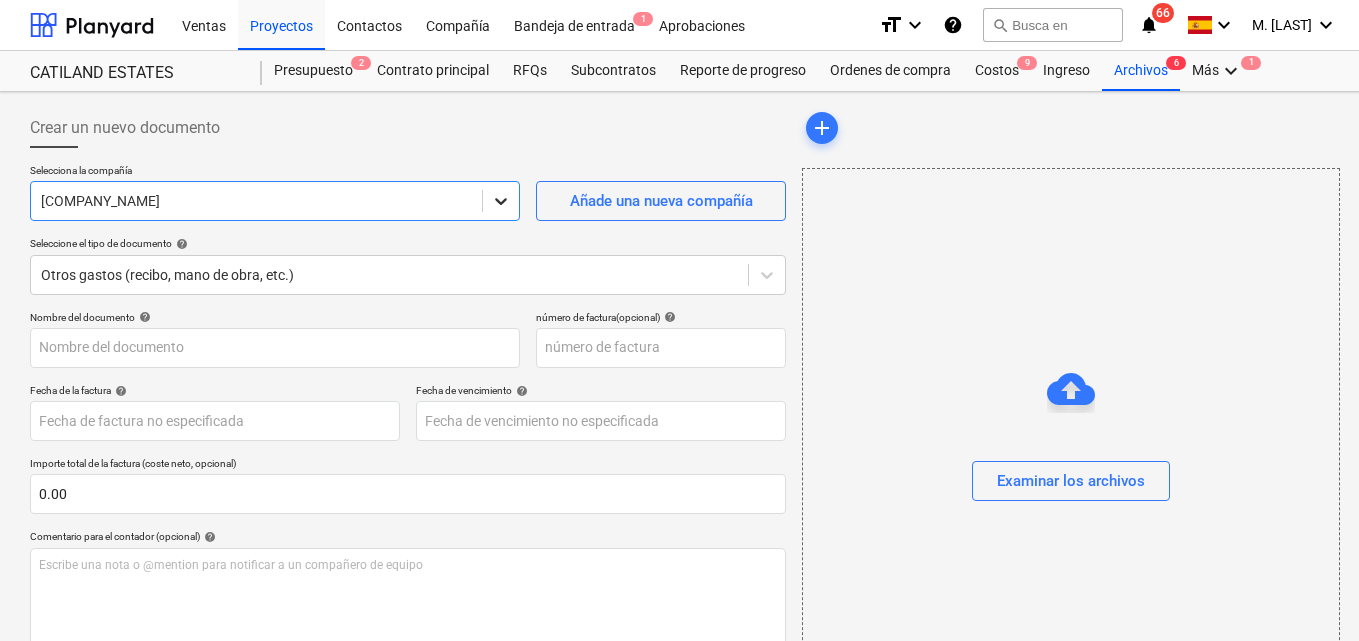 click 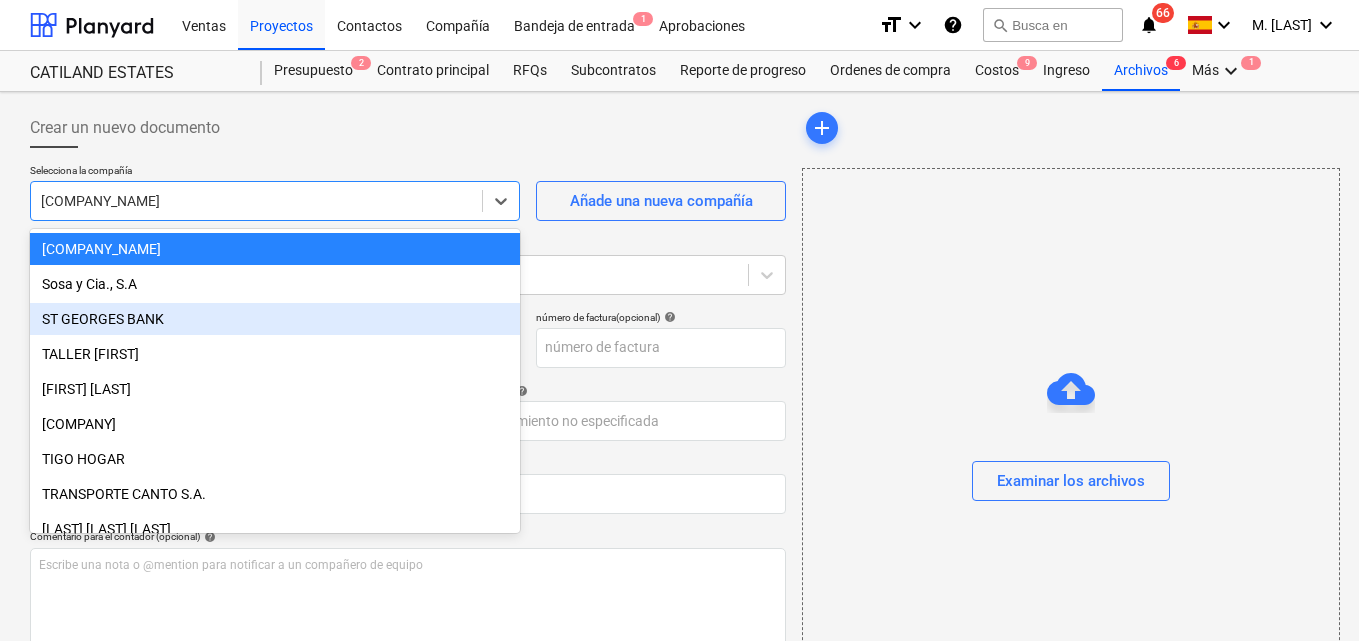 scroll, scrollTop: 2990, scrollLeft: 0, axis: vertical 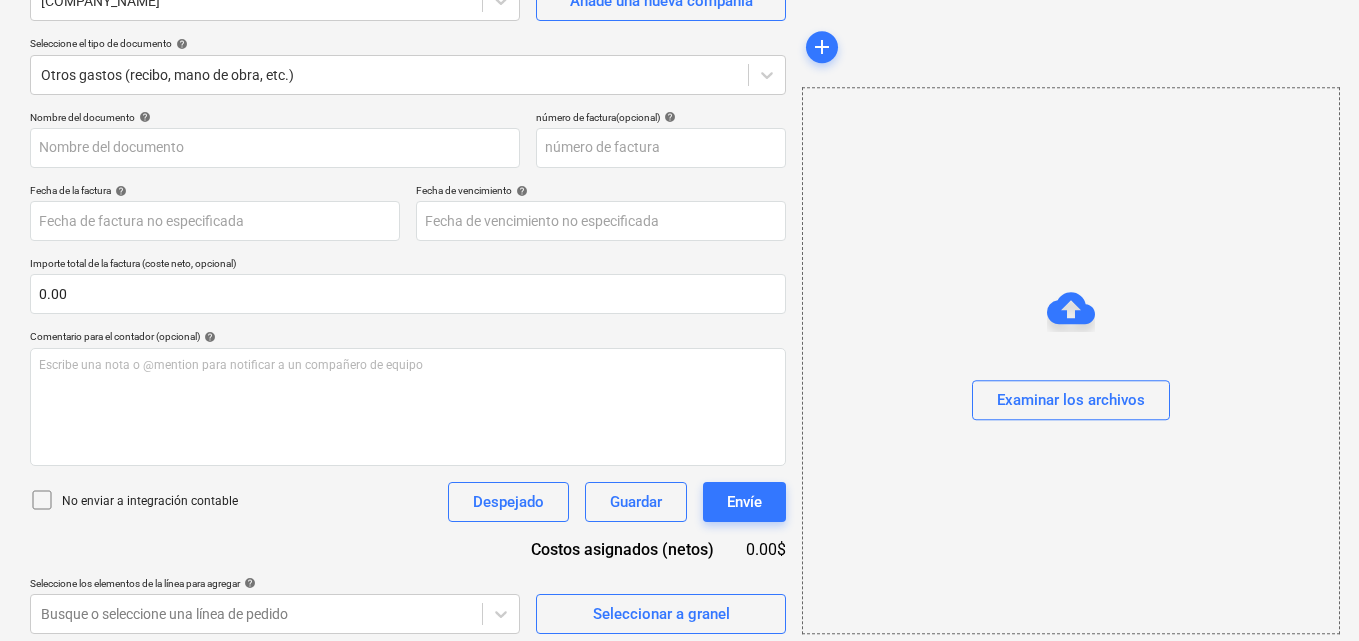 click on "Examinar los archivos" at bounding box center [1071, 361] 